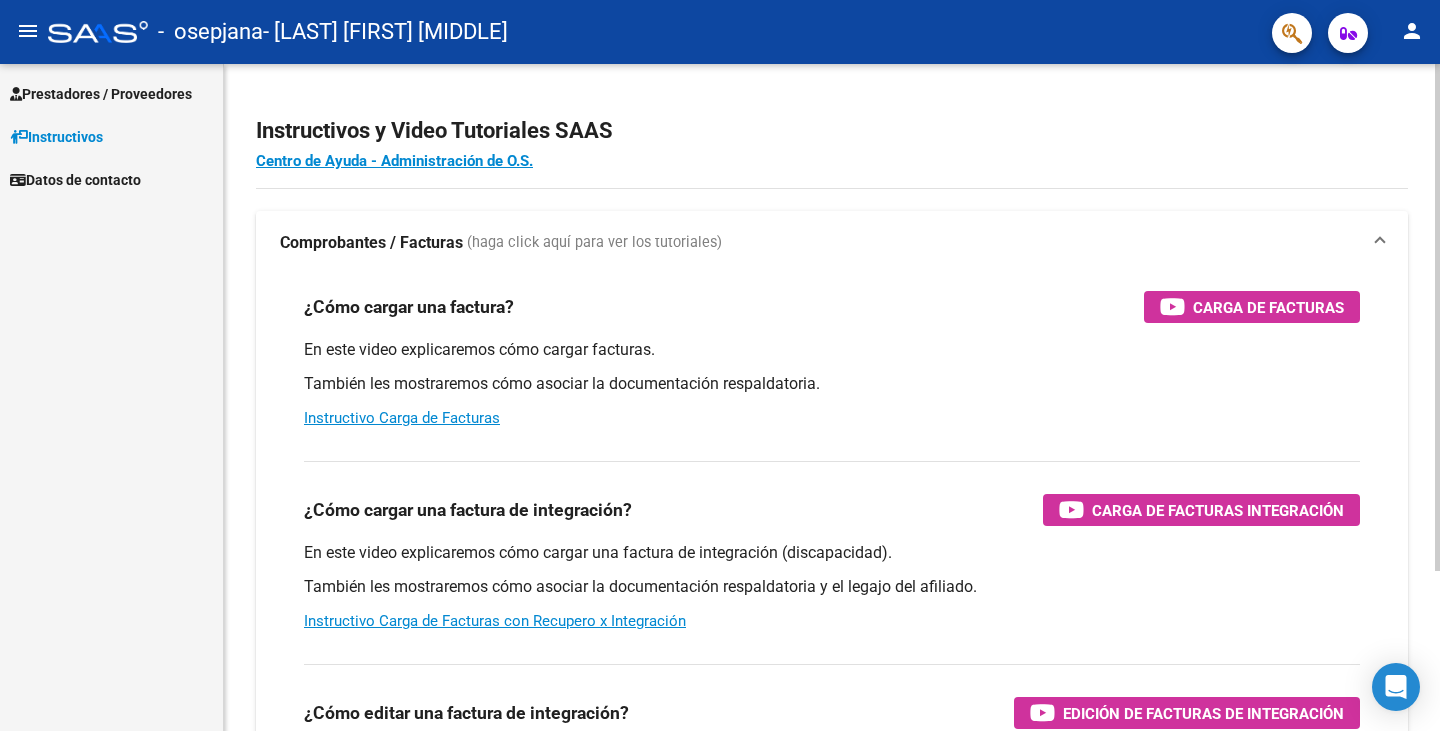 scroll, scrollTop: 0, scrollLeft: 0, axis: both 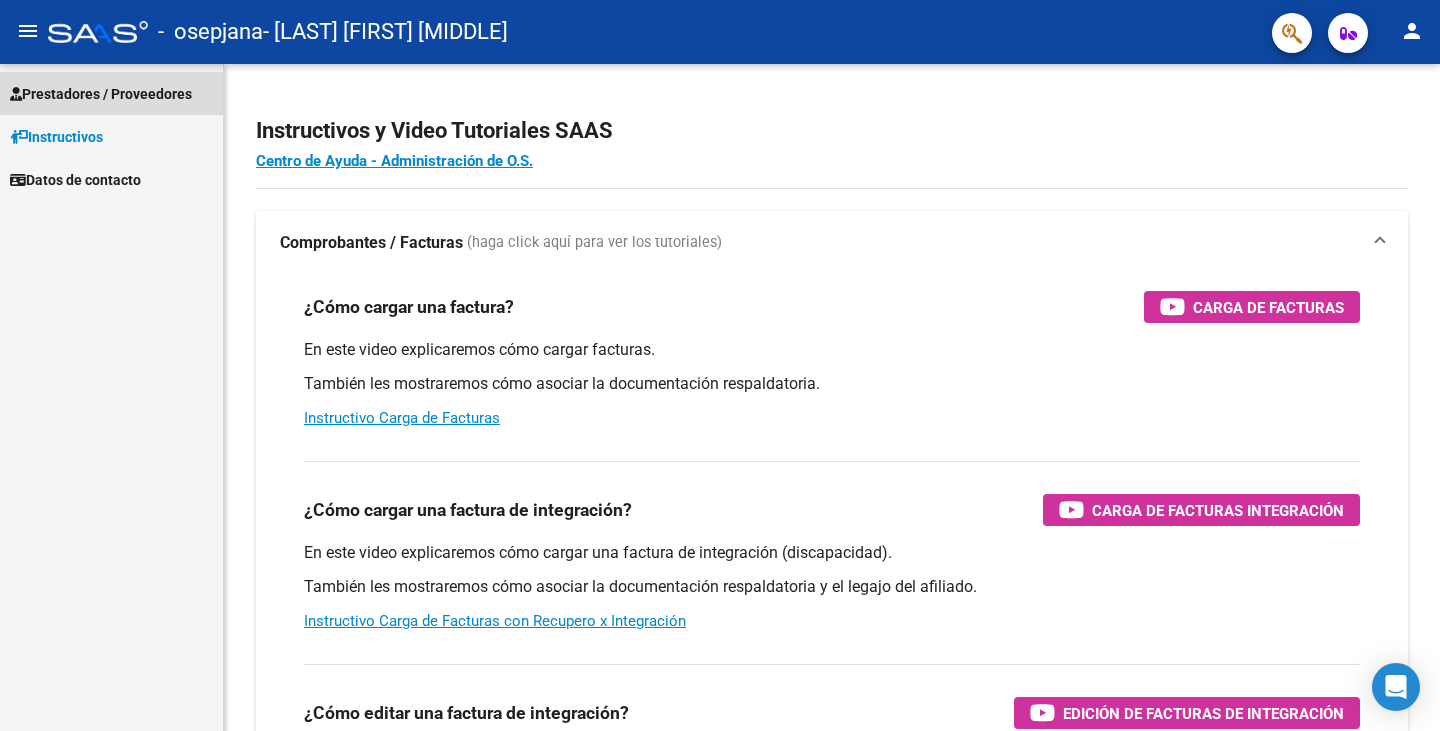 click on "Prestadores / Proveedores" at bounding box center [111, 93] 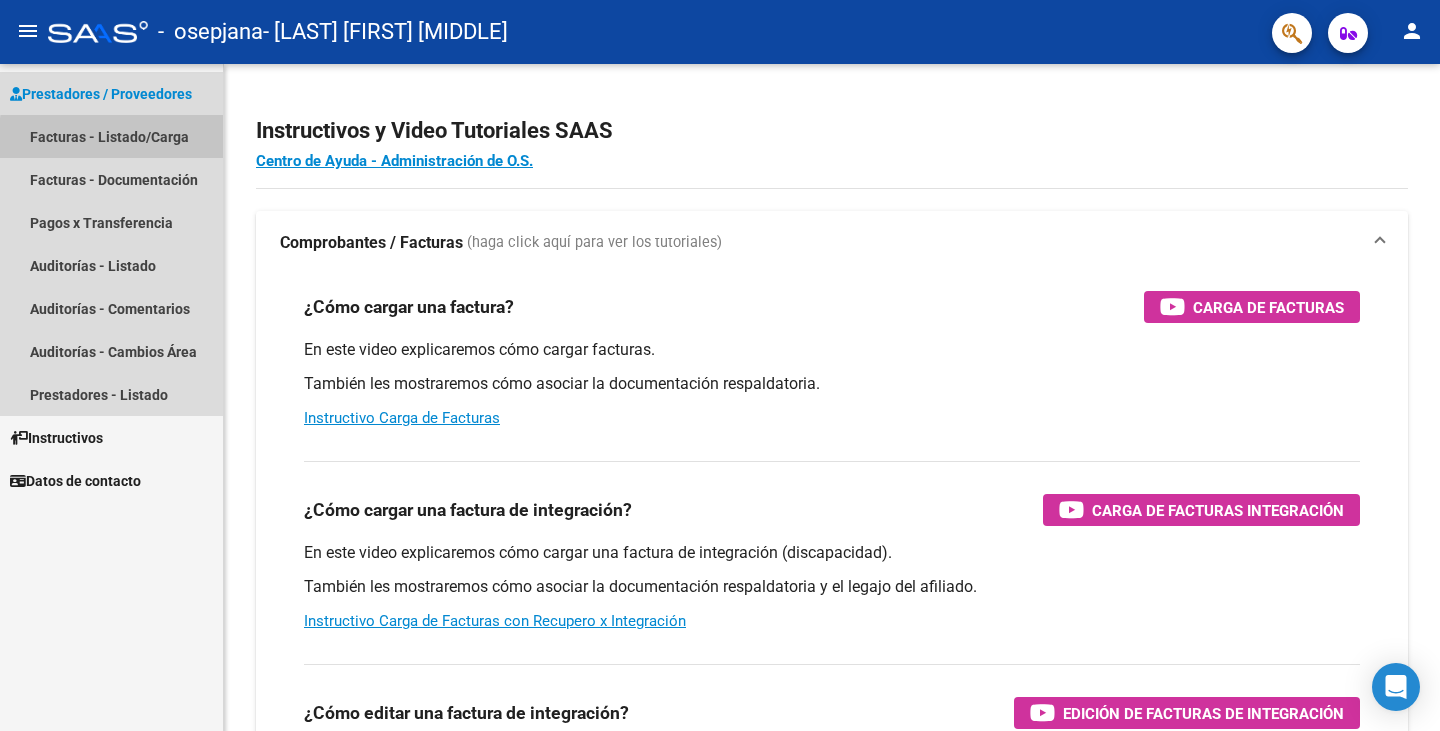 click on "Facturas - Listado/Carga" at bounding box center [111, 136] 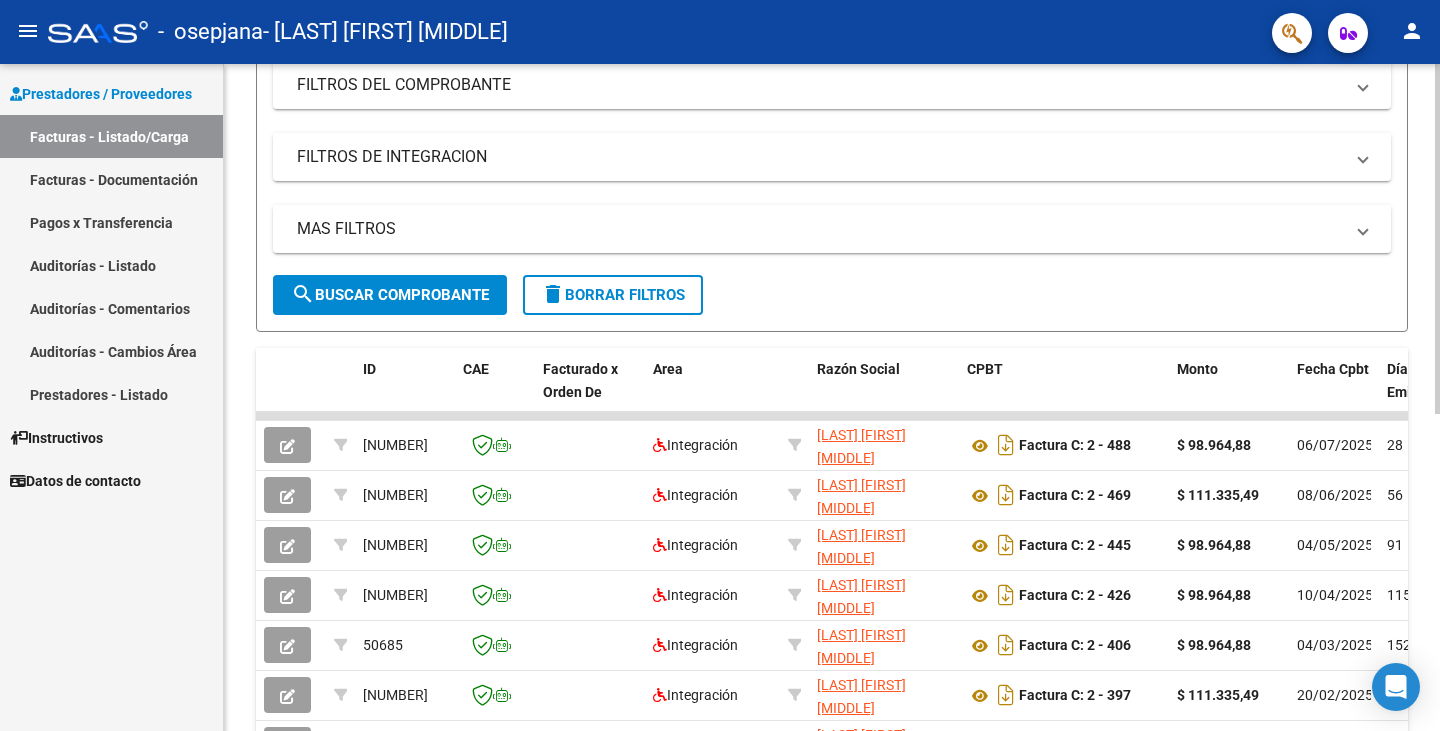 scroll, scrollTop: 300, scrollLeft: 0, axis: vertical 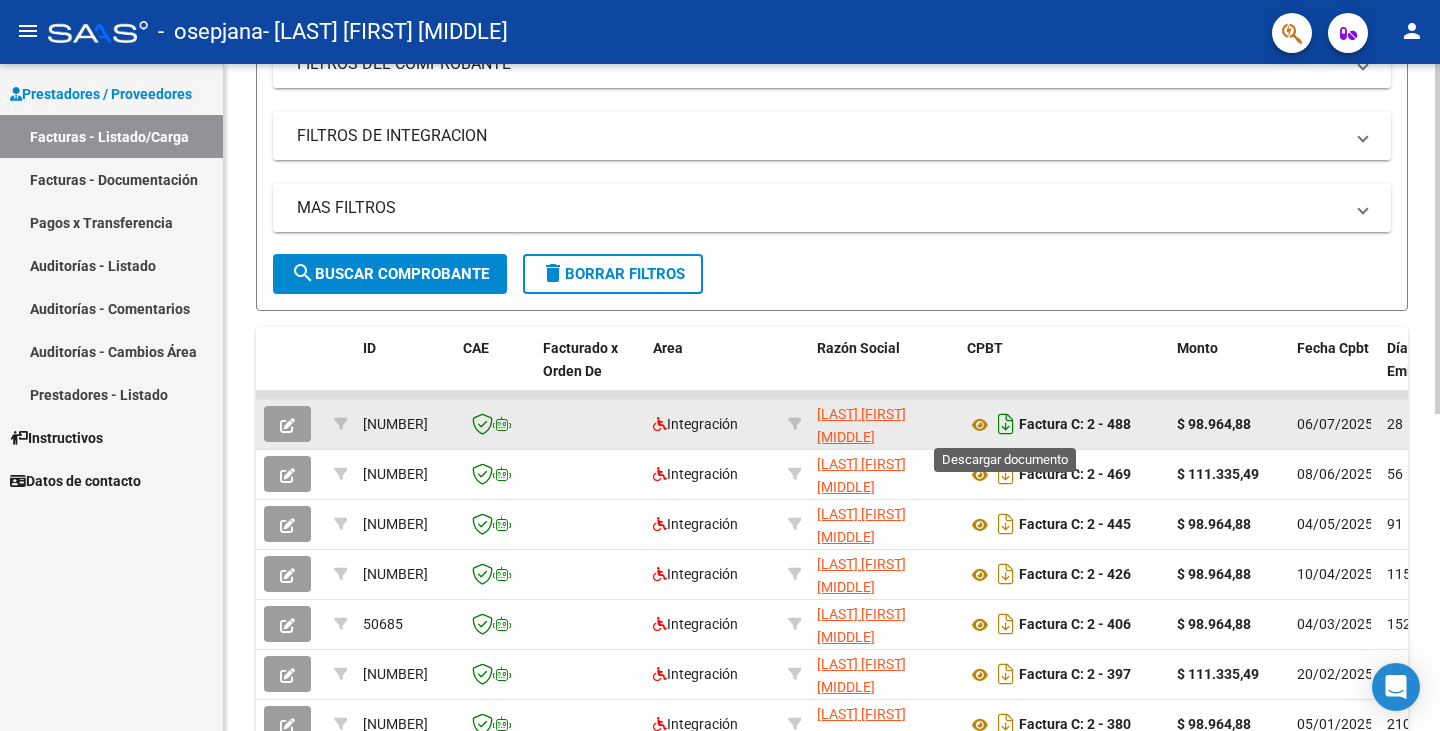click 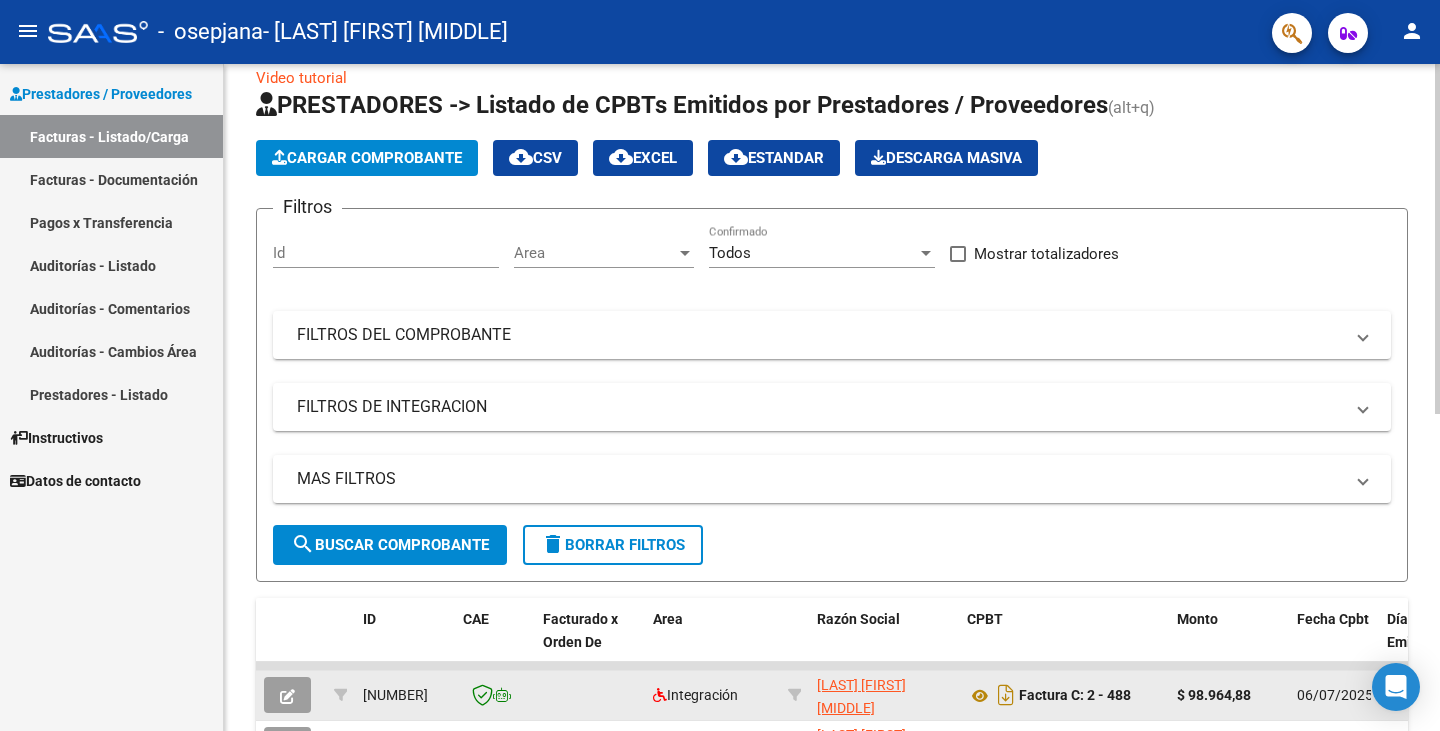 scroll, scrollTop: 0, scrollLeft: 0, axis: both 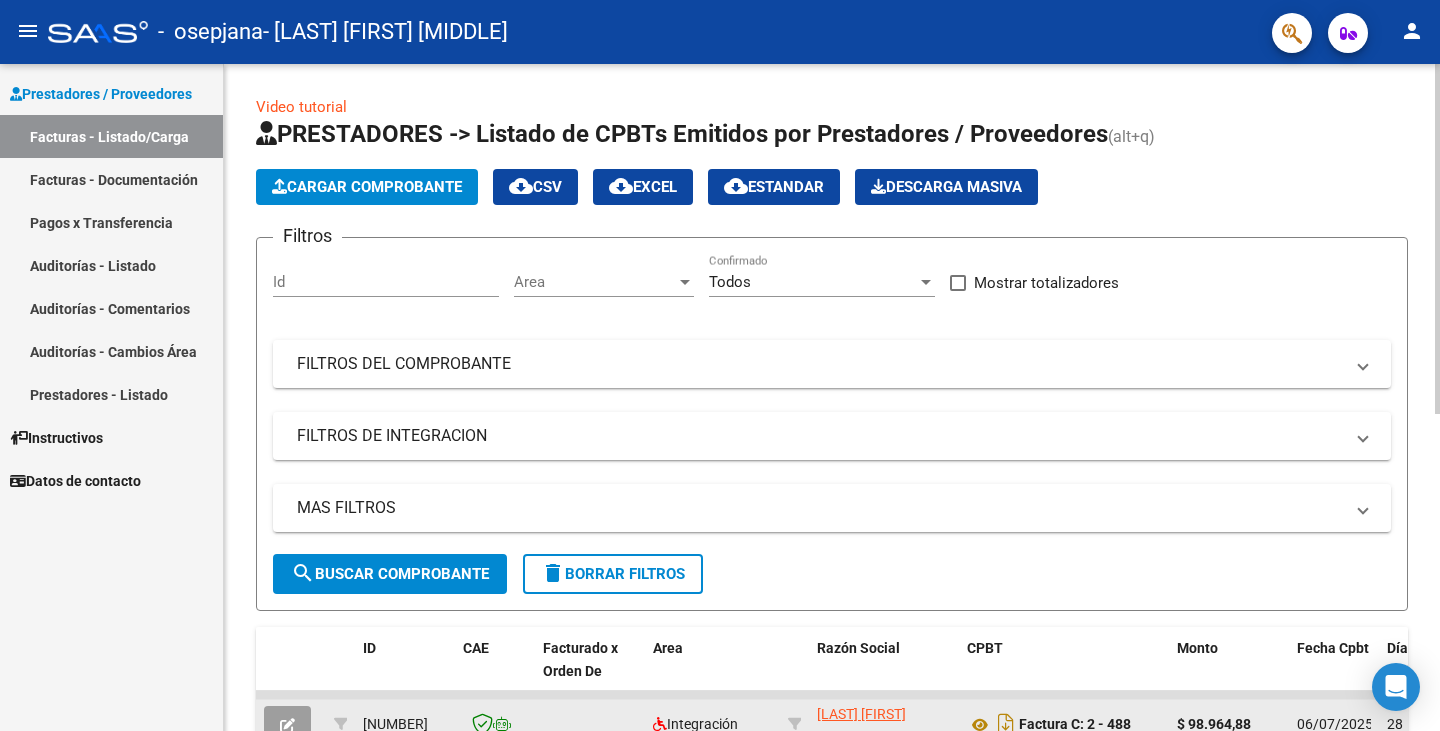 click on "Cargar Comprobante" 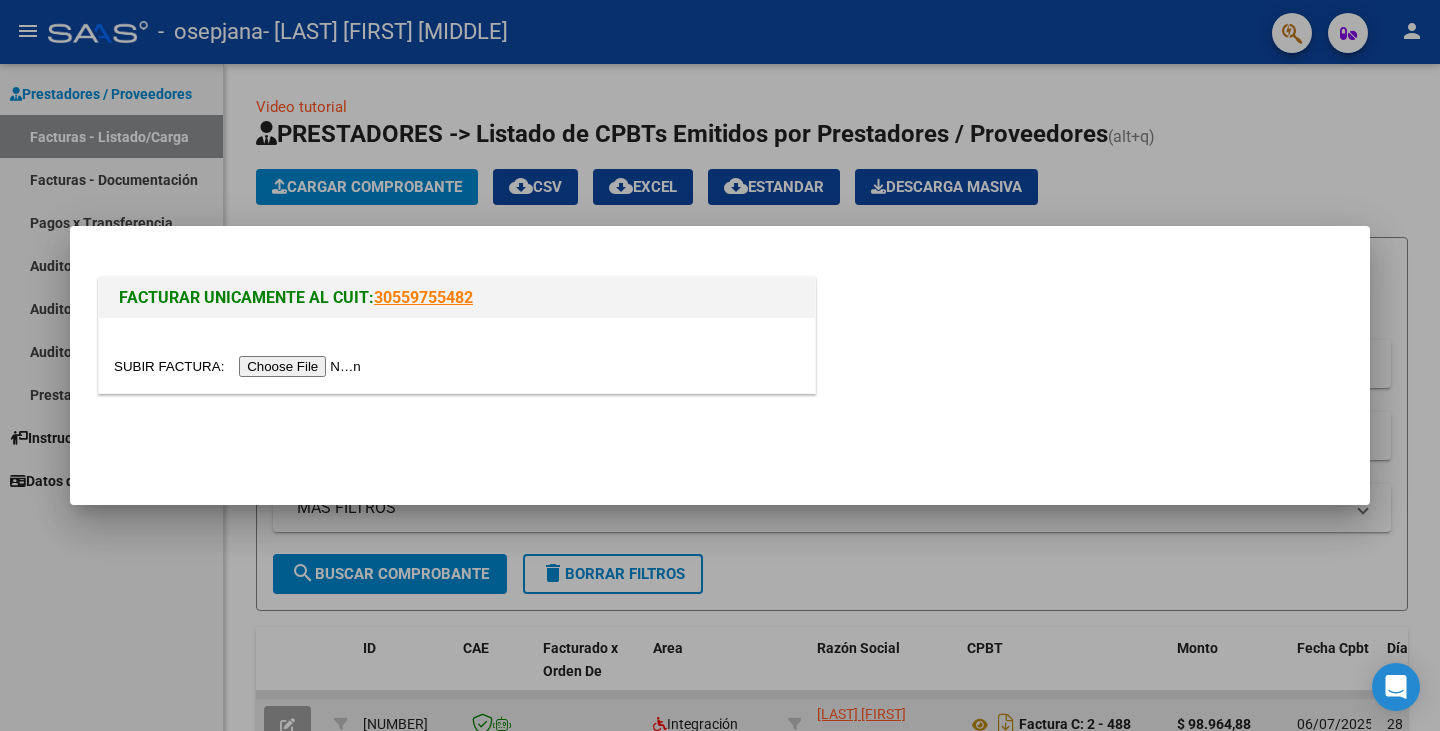 click at bounding box center [240, 366] 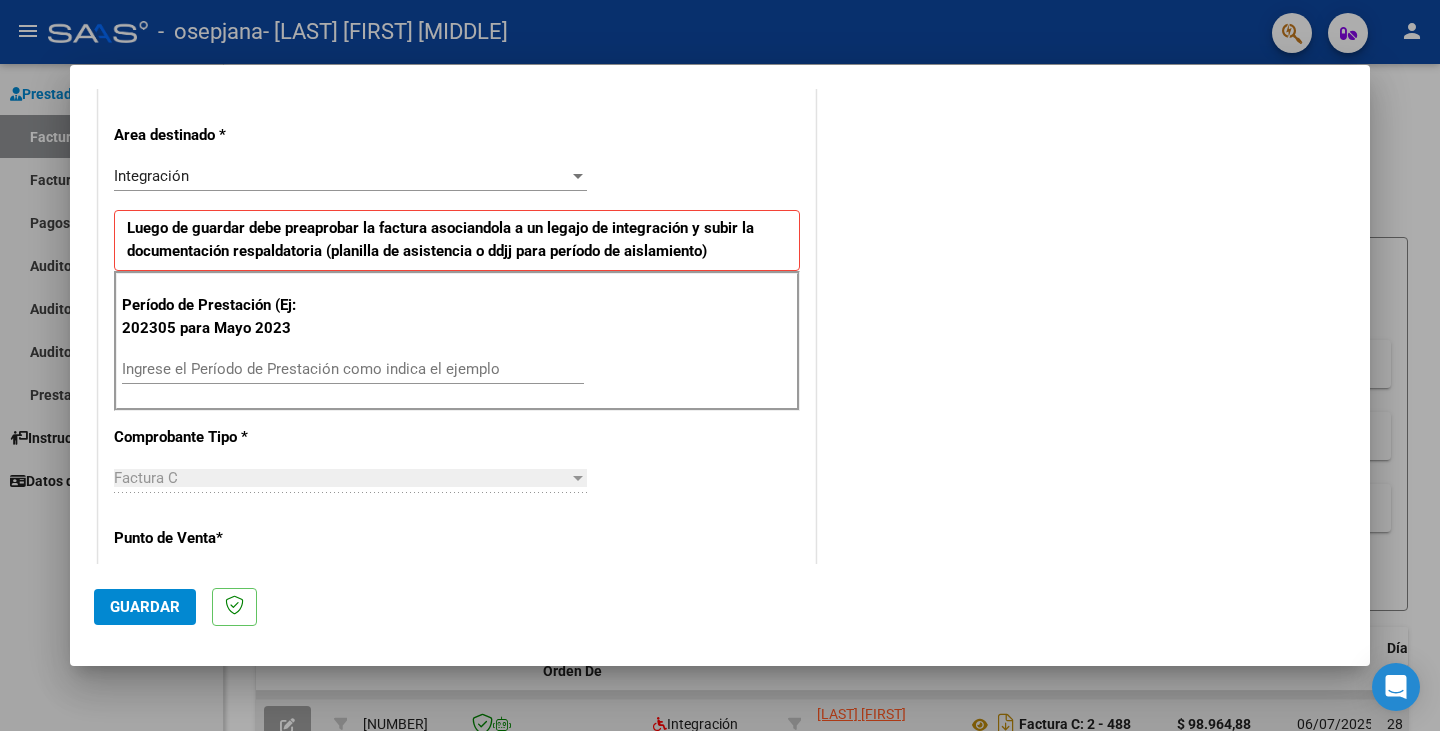 scroll, scrollTop: 400, scrollLeft: 0, axis: vertical 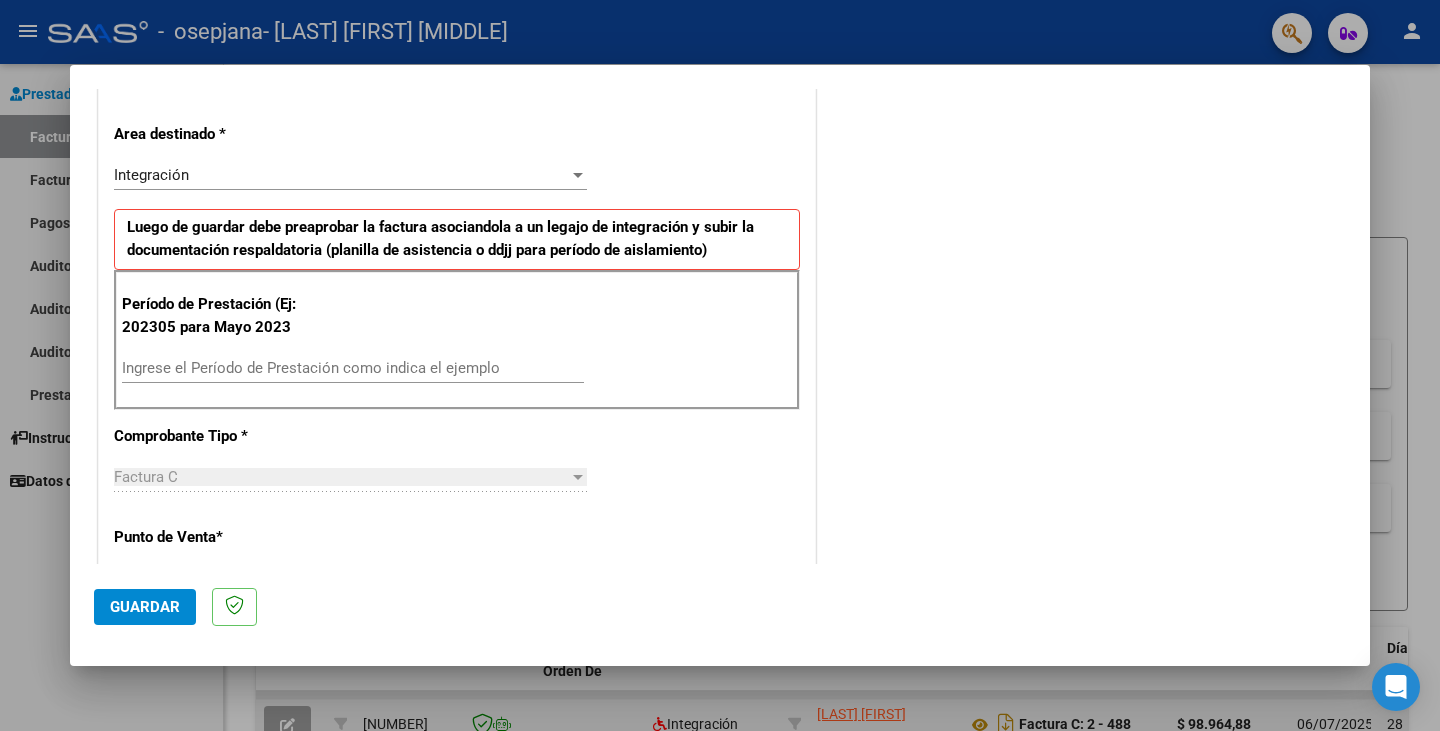 click on "Ingrese el Período de Prestación como indica el ejemplo" at bounding box center (353, 368) 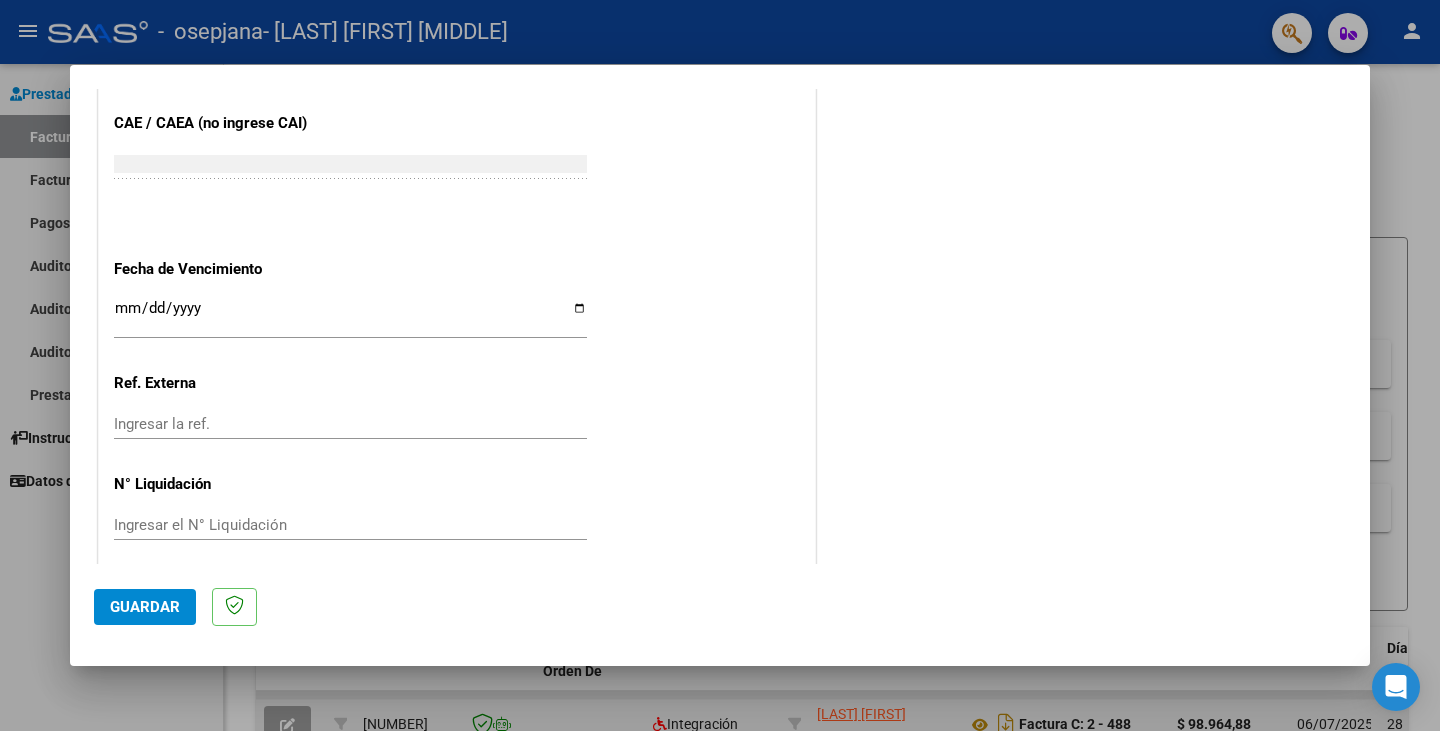 scroll, scrollTop: 1247, scrollLeft: 0, axis: vertical 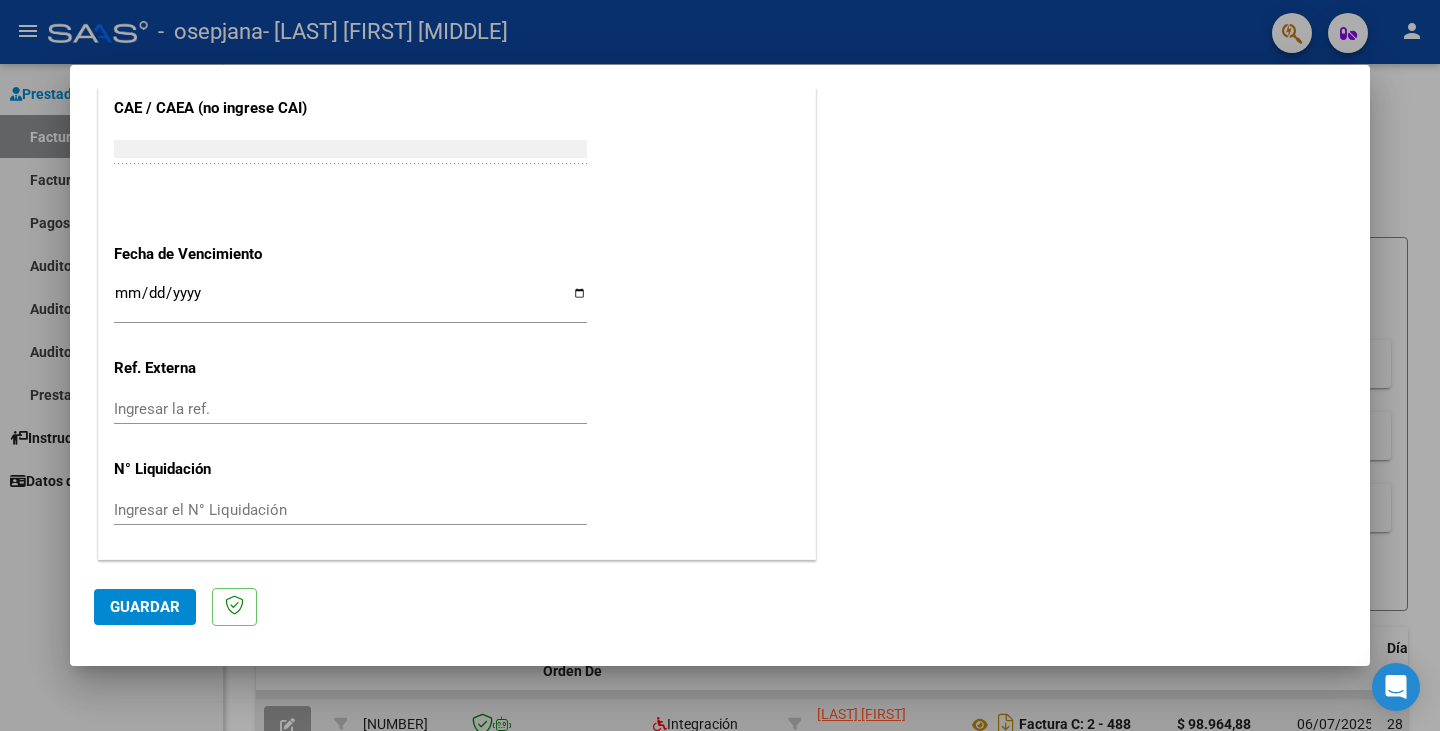 type on "202507" 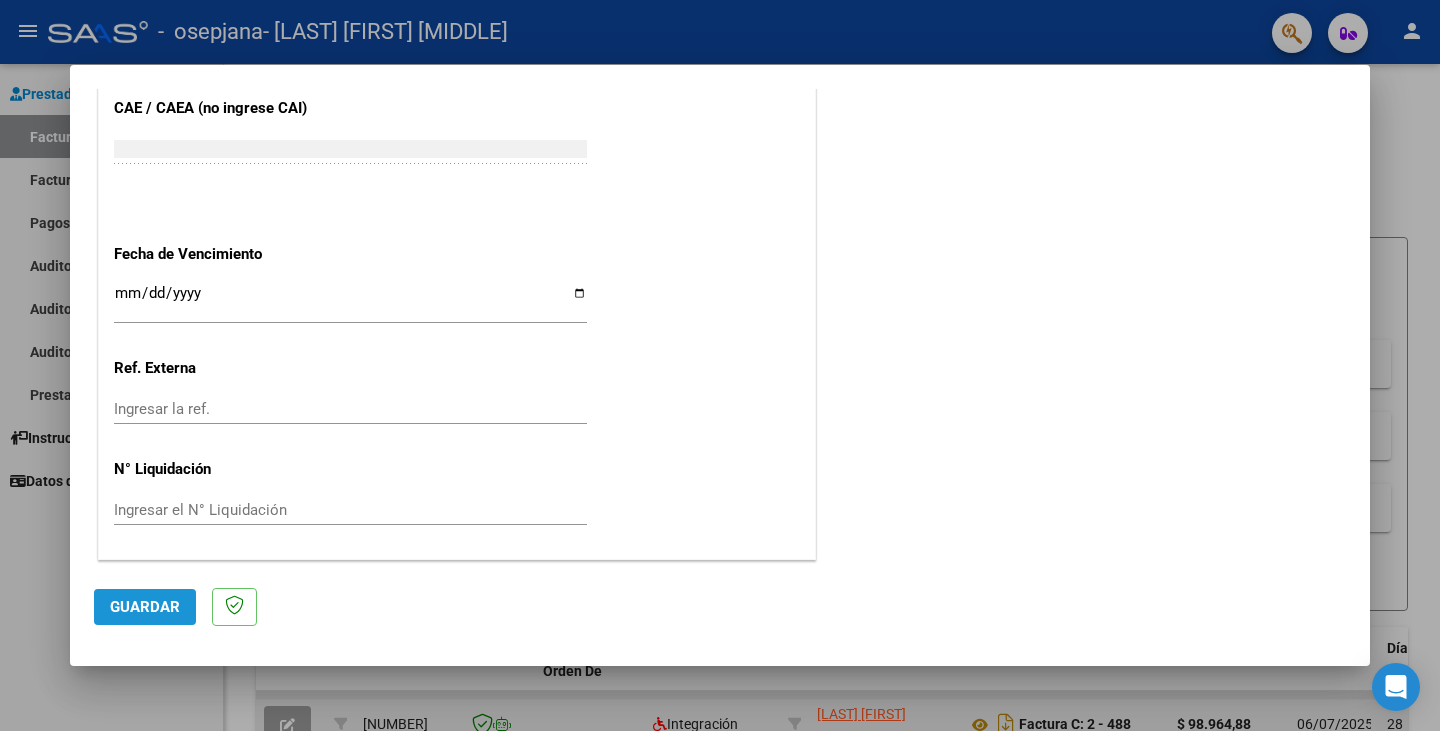 click on "Guardar" 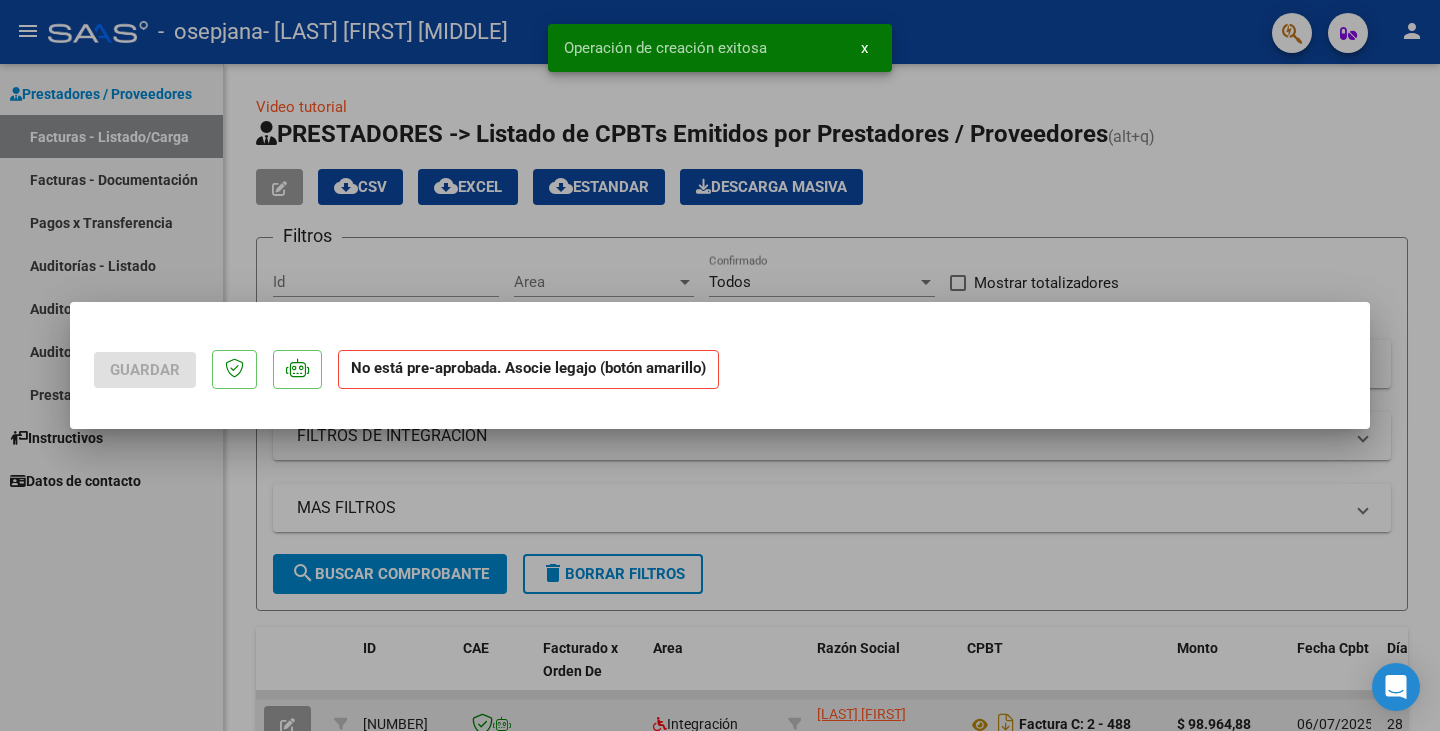 scroll, scrollTop: 0, scrollLeft: 0, axis: both 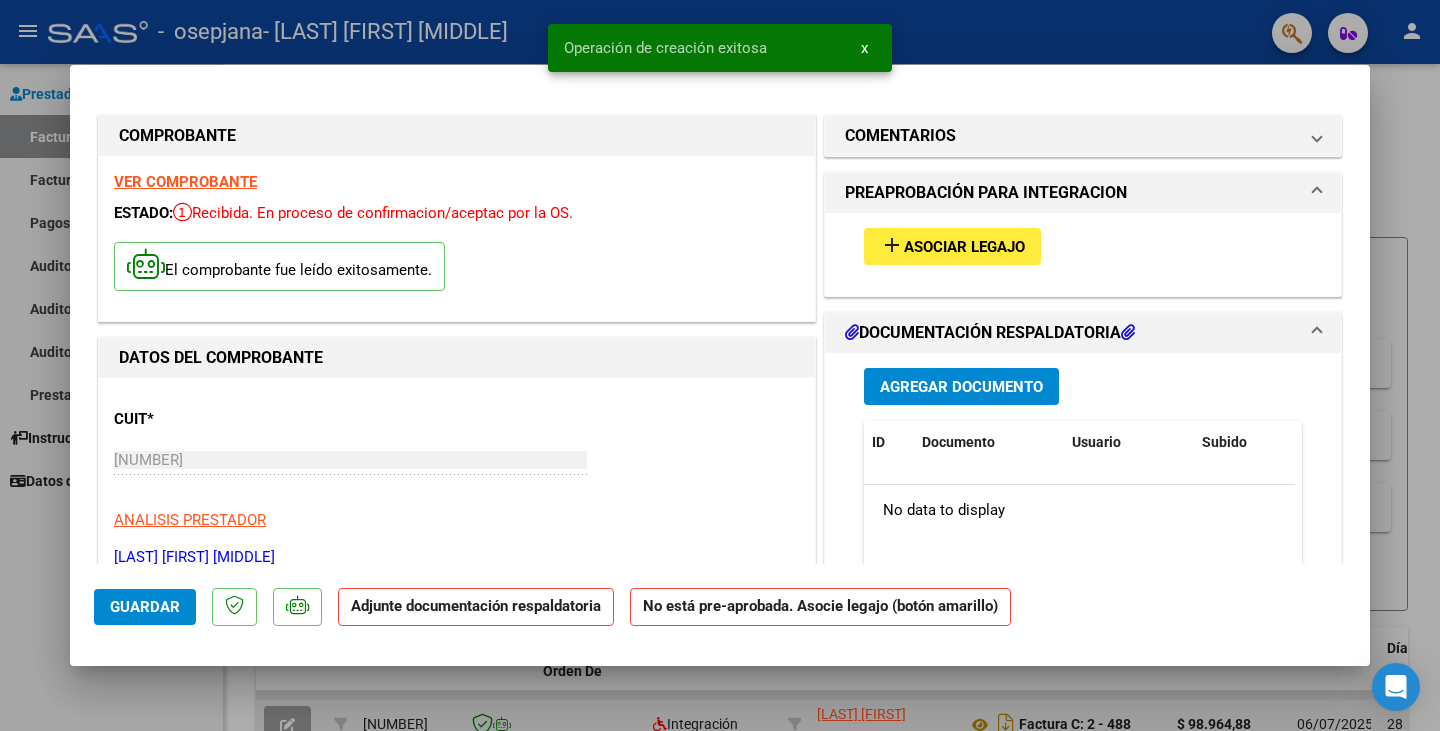 click on "Asociar Legajo" at bounding box center (964, 247) 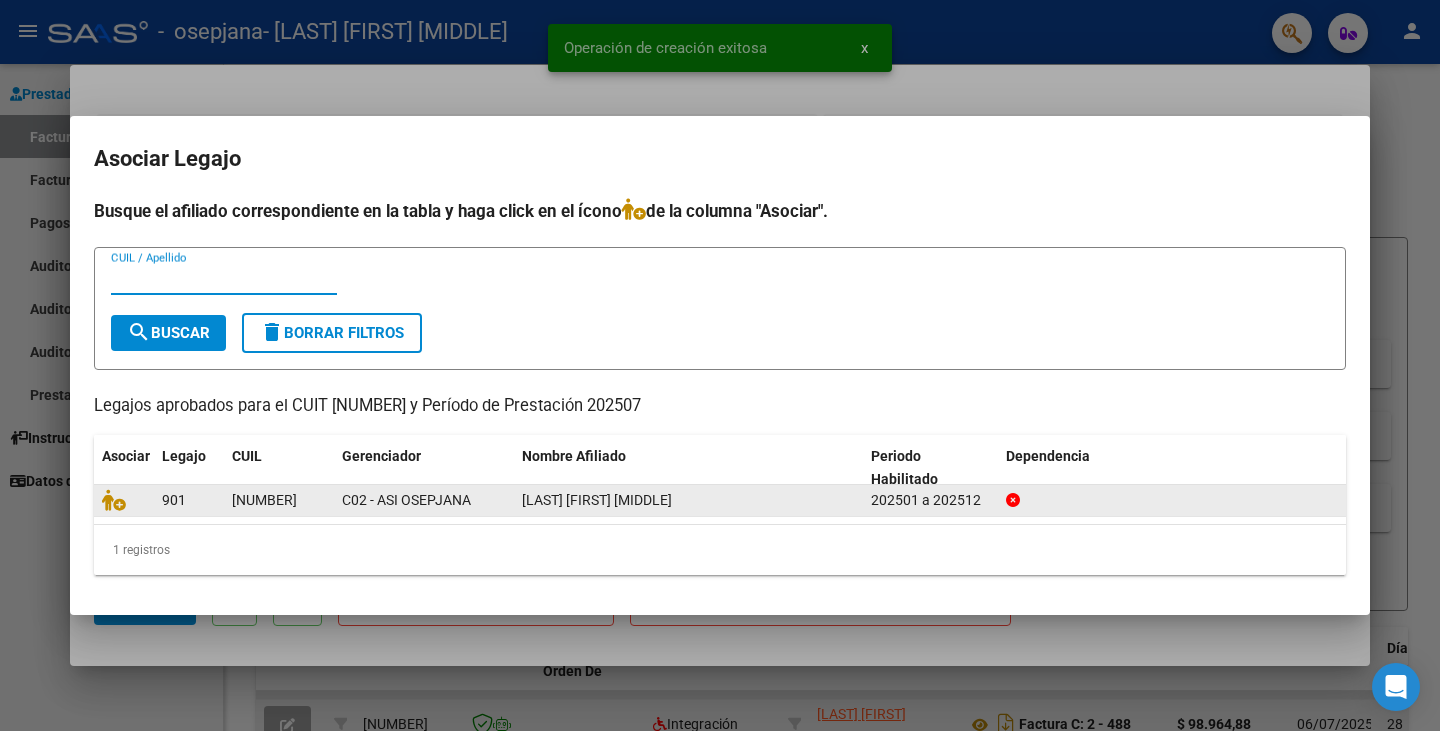 click 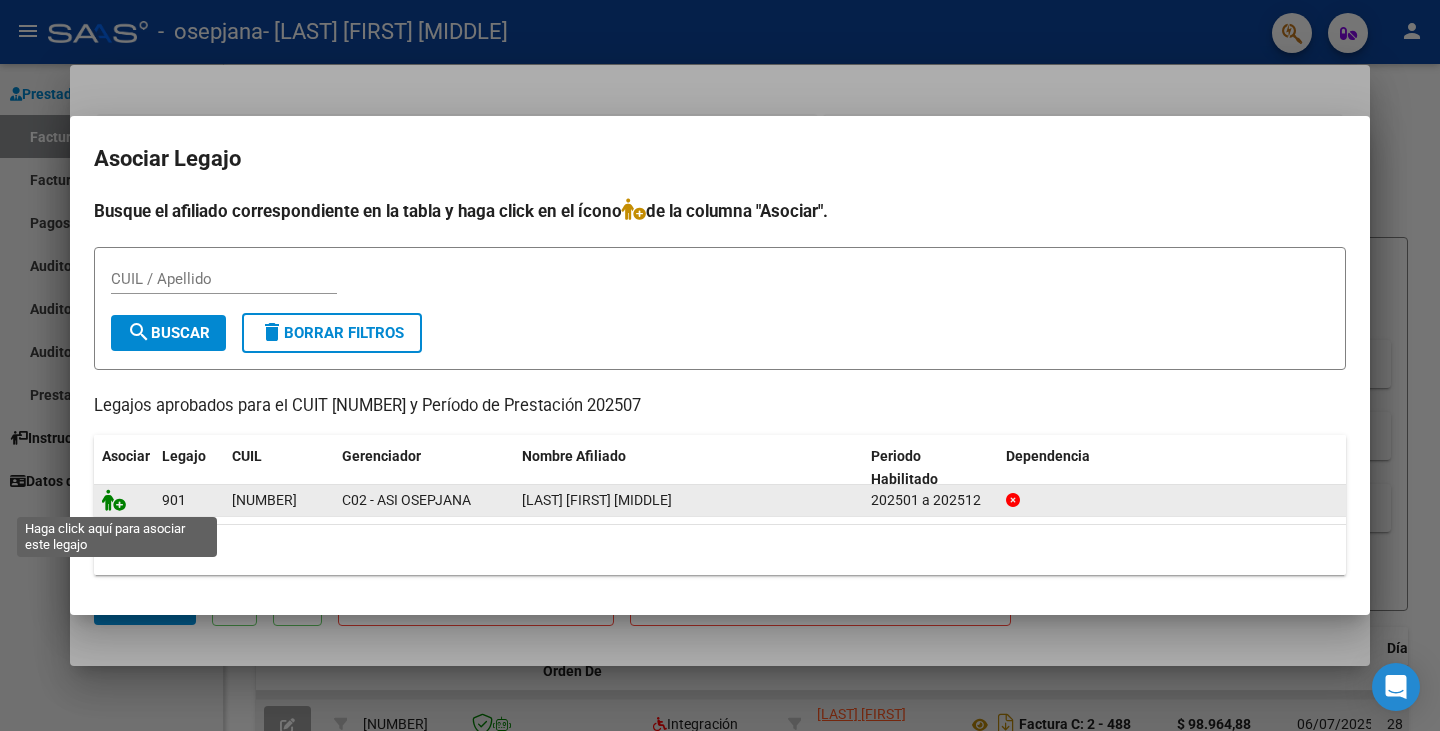 click 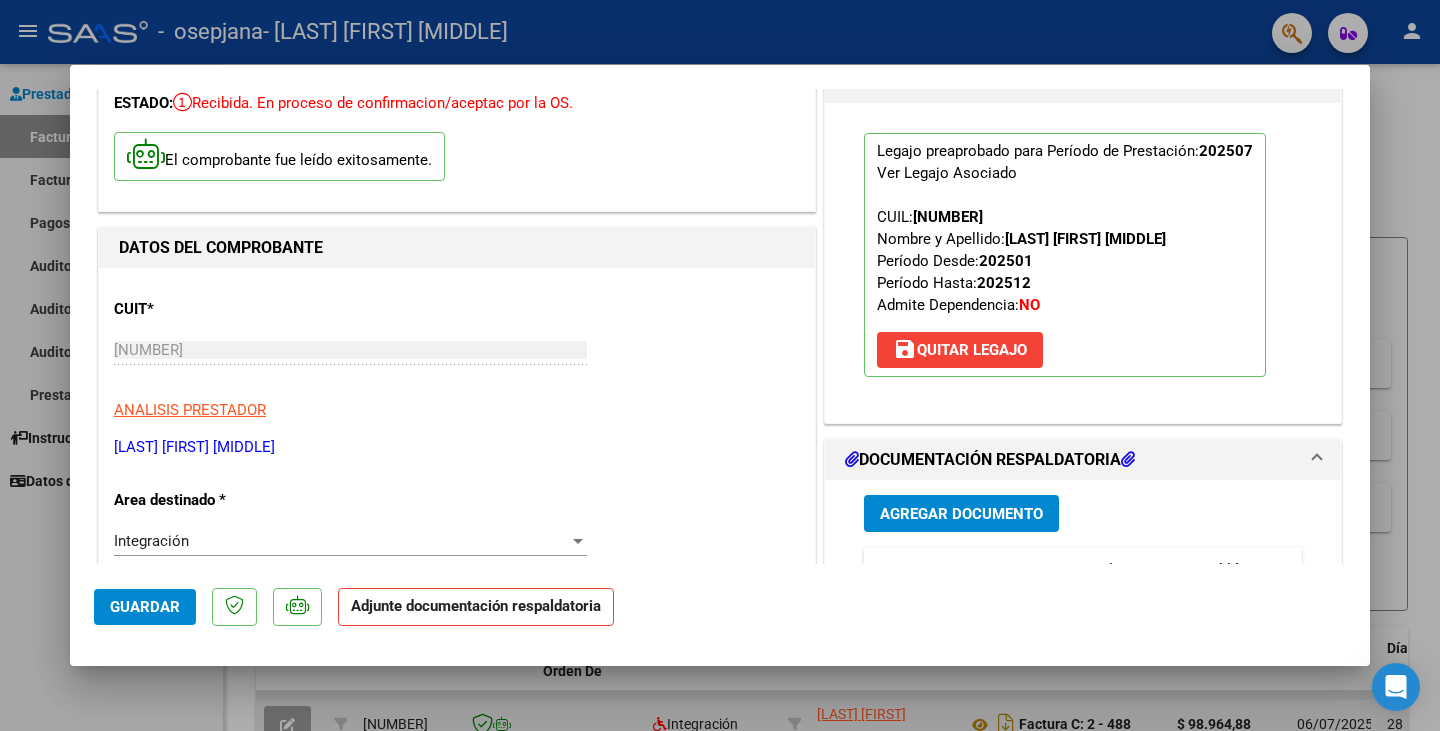 scroll, scrollTop: 100, scrollLeft: 0, axis: vertical 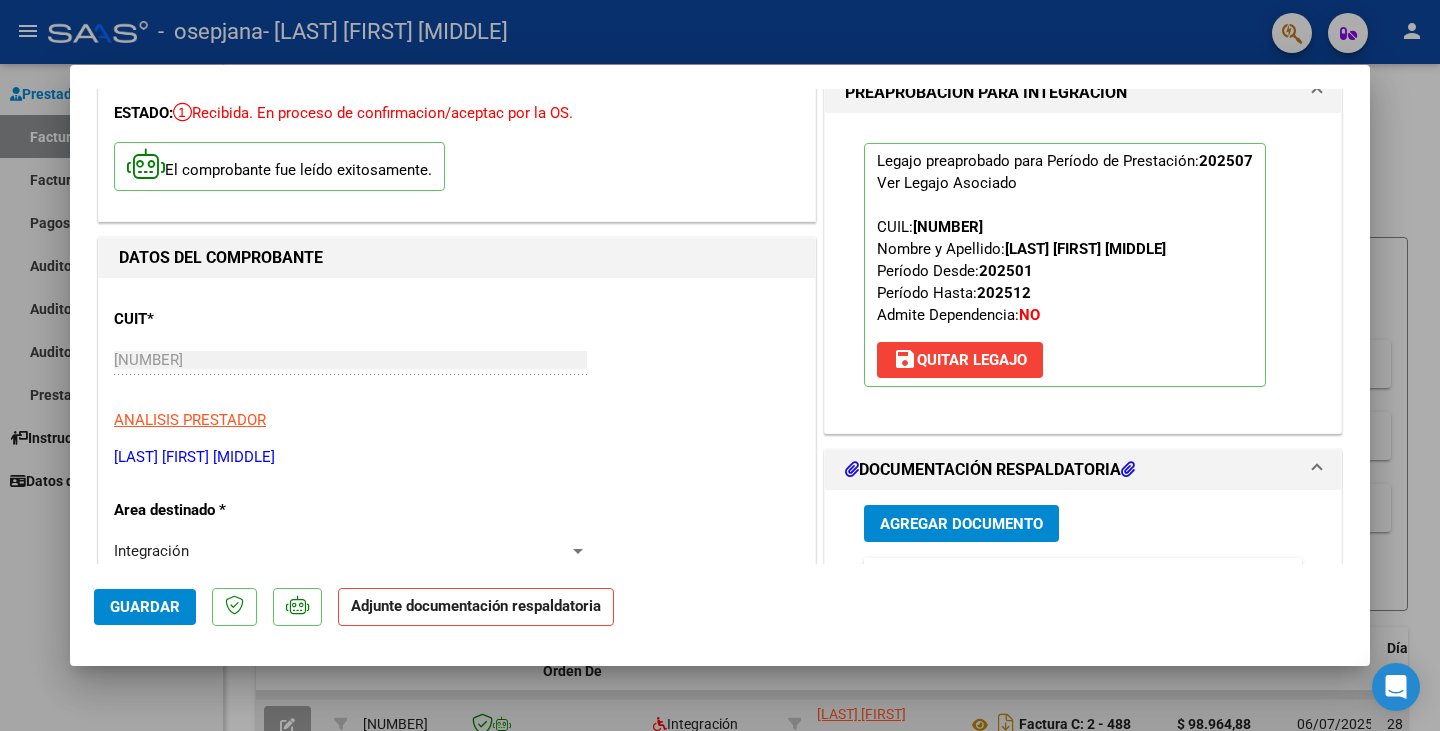 click on "Agregar Documento" at bounding box center (961, 524) 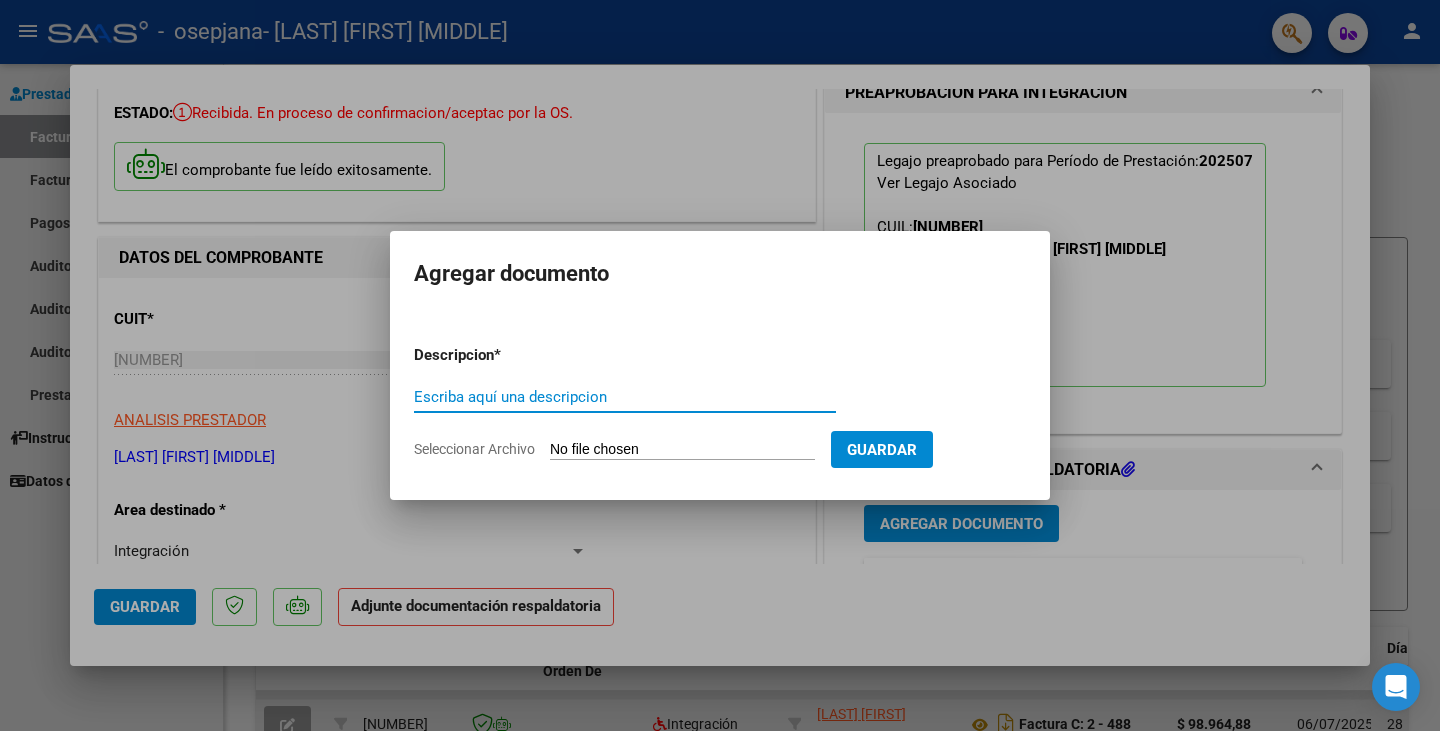 click at bounding box center [720, 365] 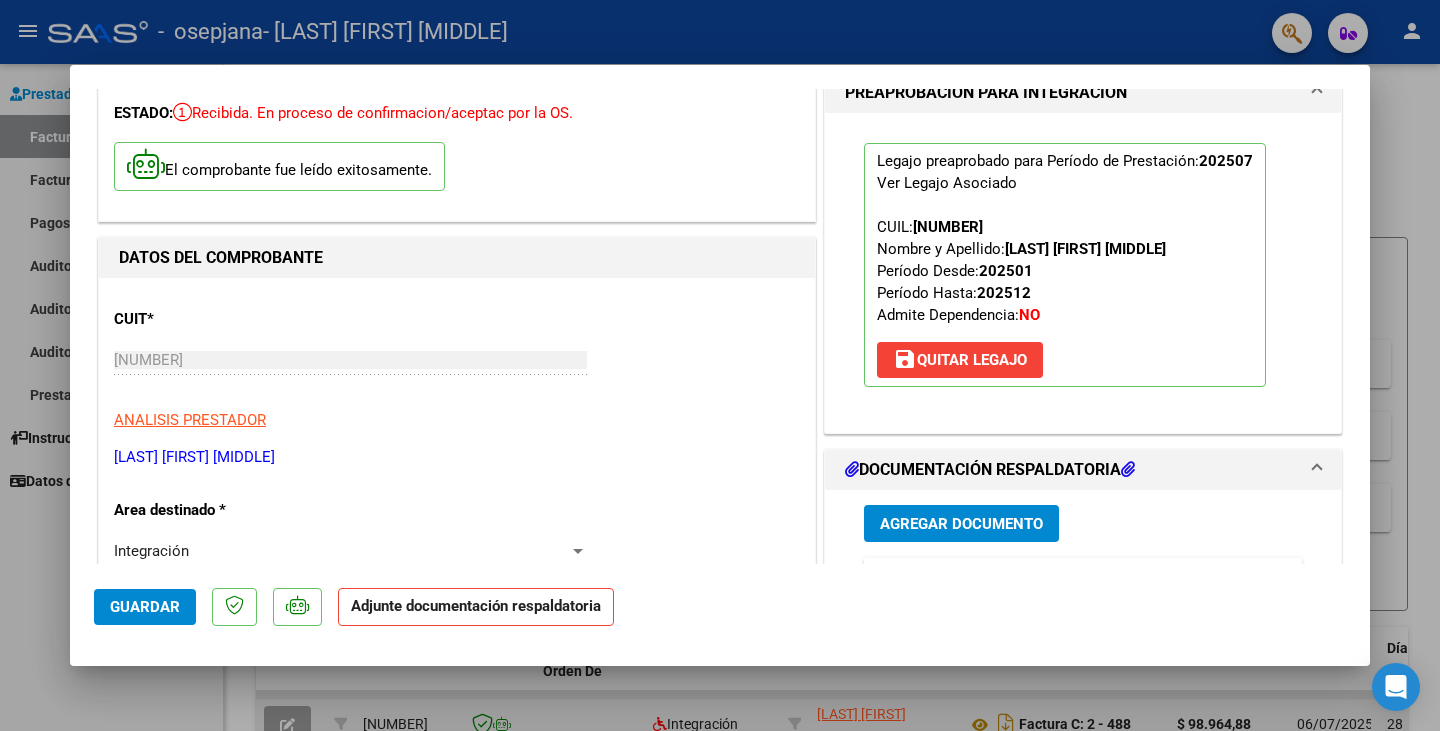 click on "Agregar Documento" at bounding box center [961, 524] 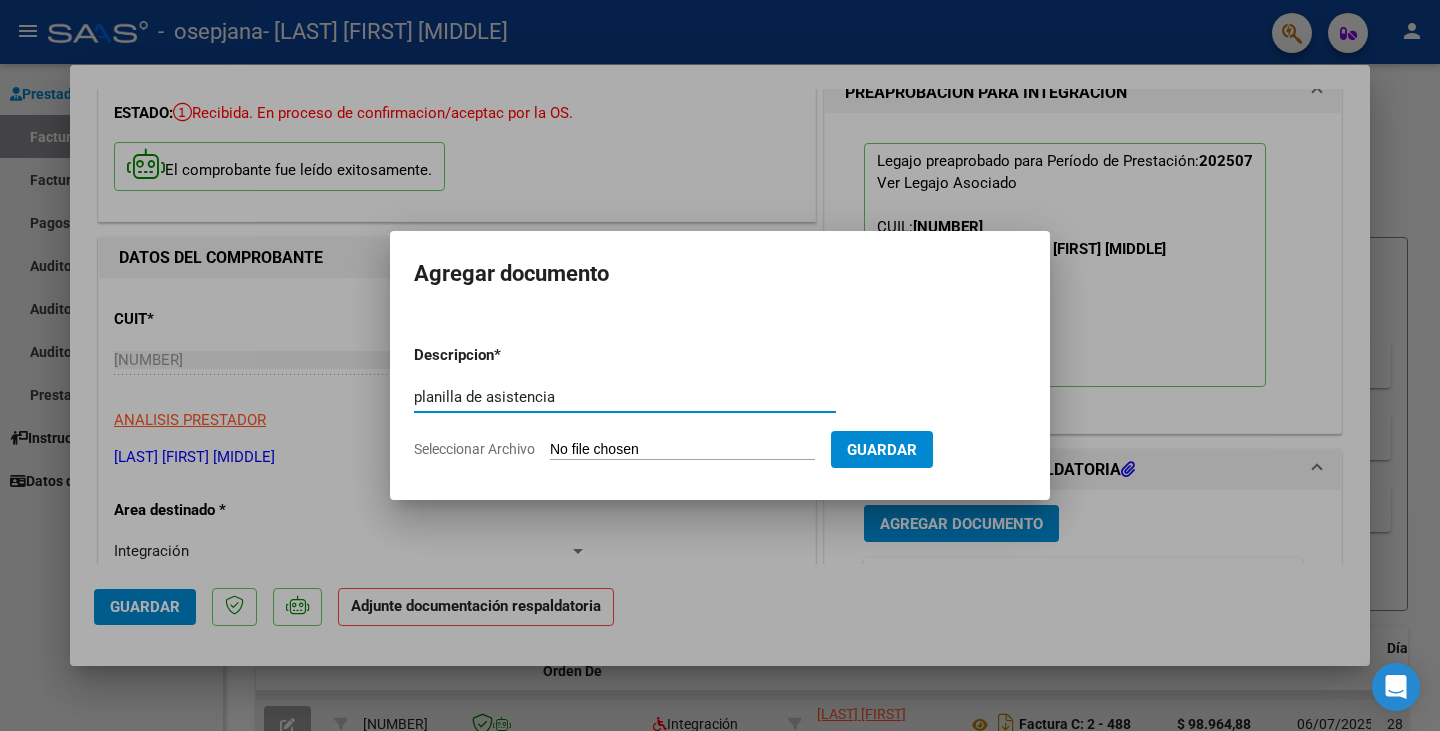 type on "planilla de asistencia" 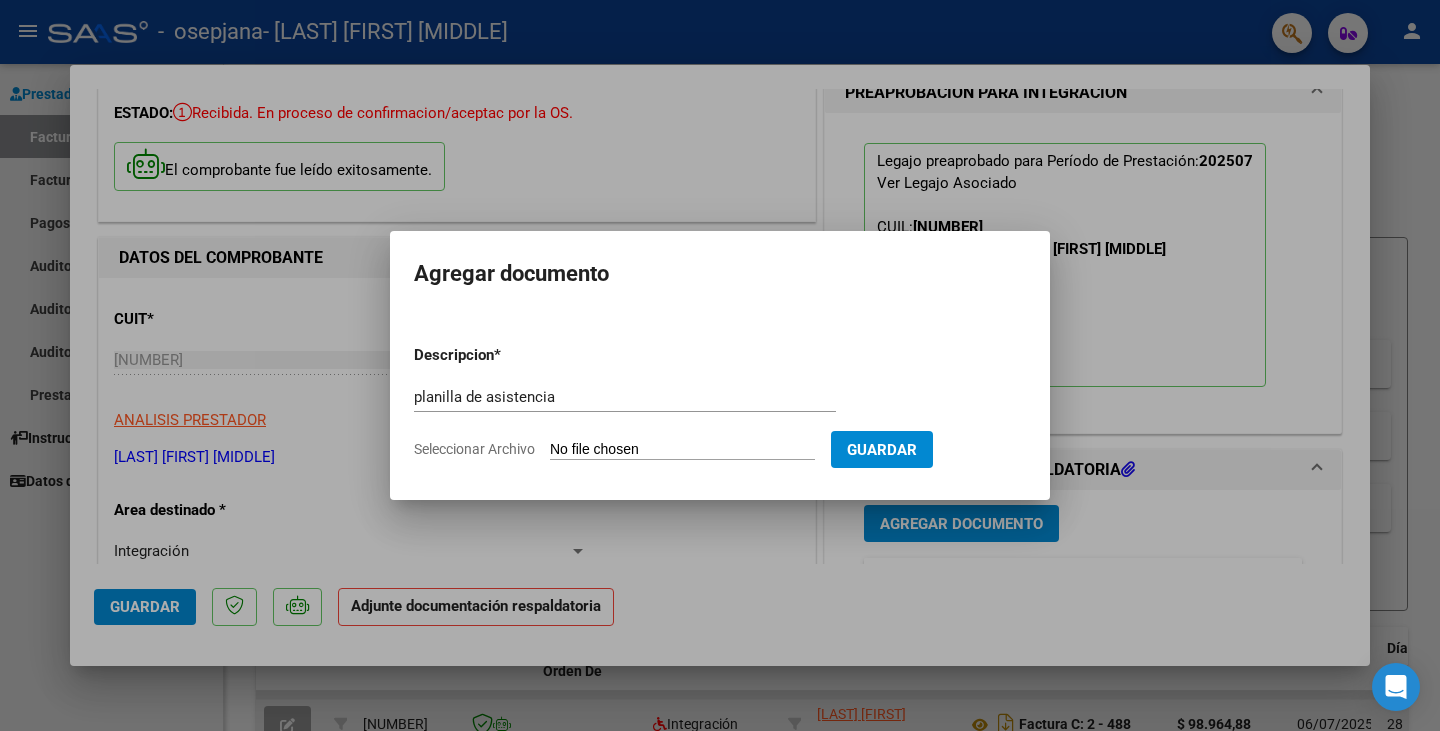 type on "C:\fakepath\CamScanner 03-08-2025 12.24.pdf" 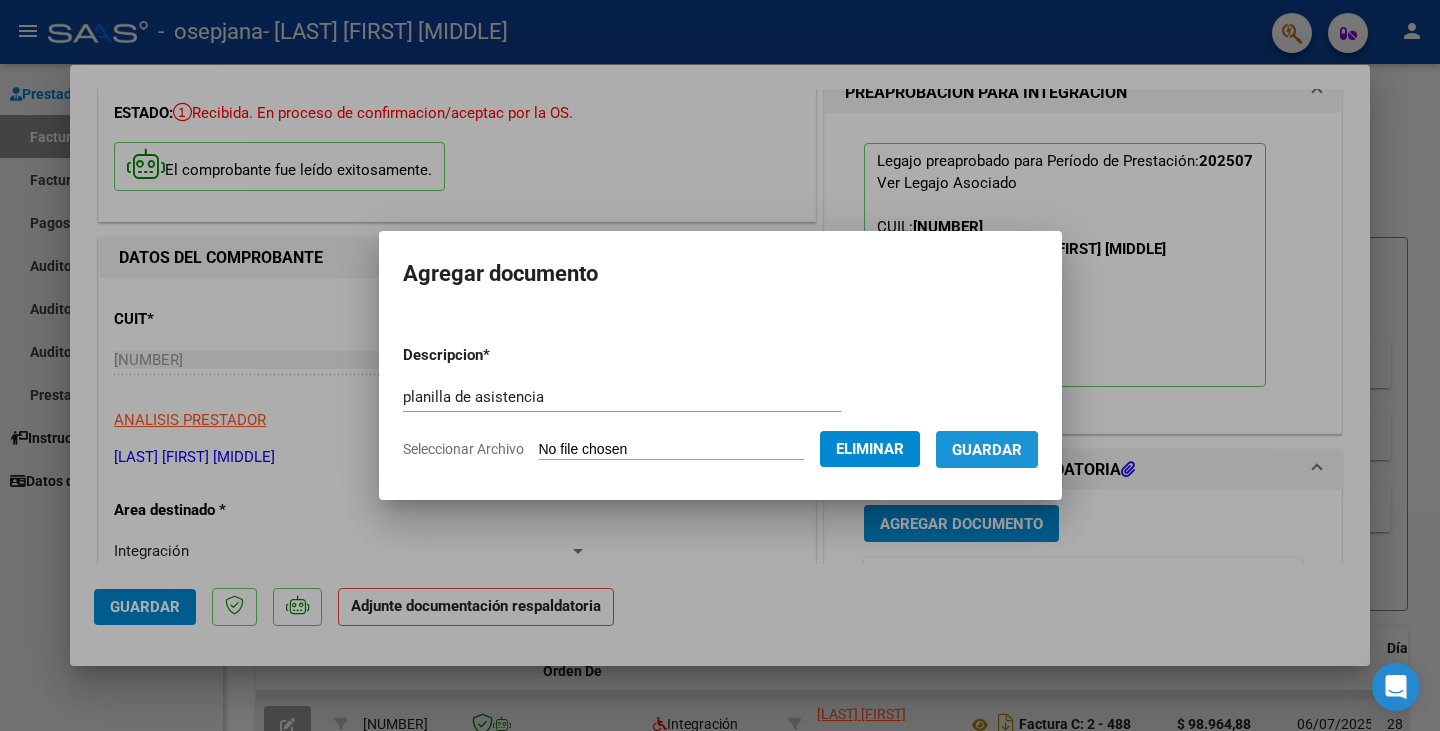 click on "Guardar" at bounding box center [987, 449] 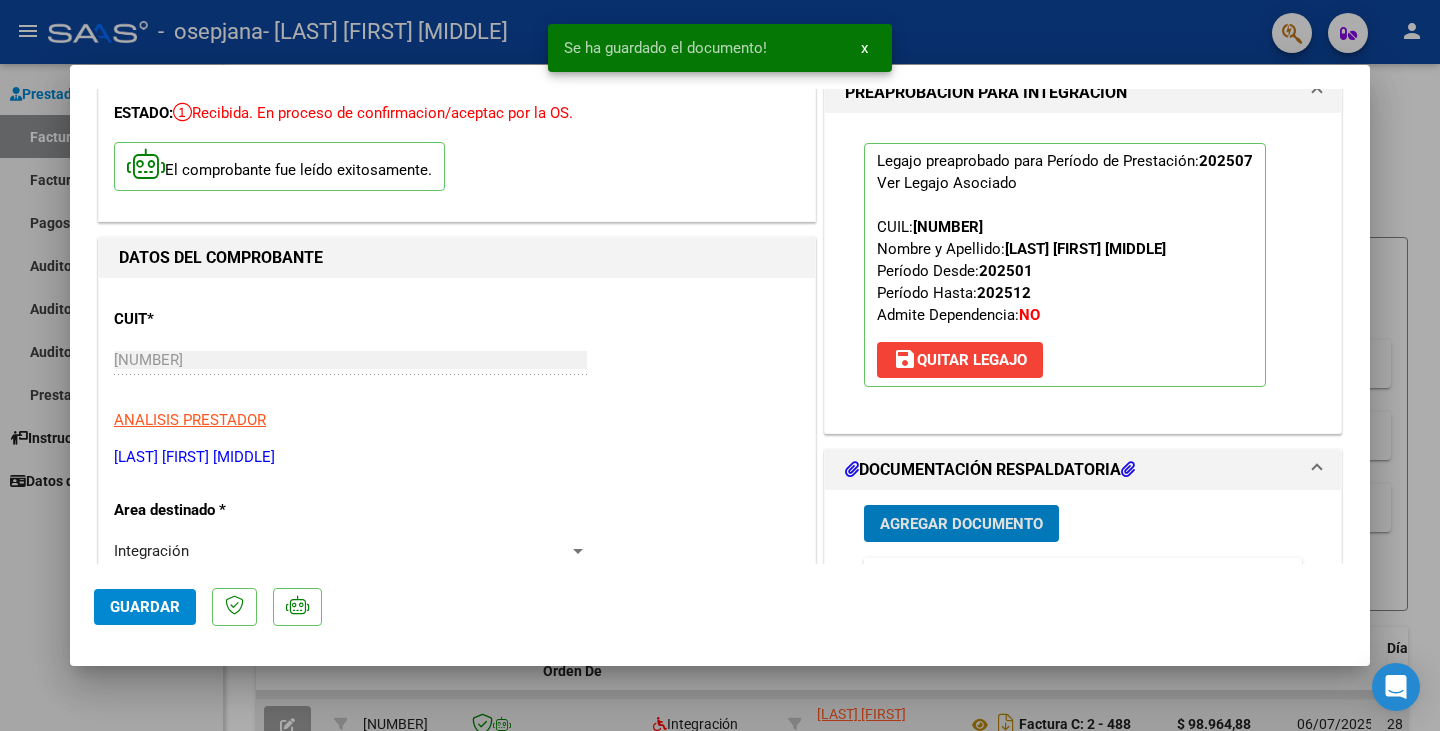 scroll, scrollTop: 0, scrollLeft: 0, axis: both 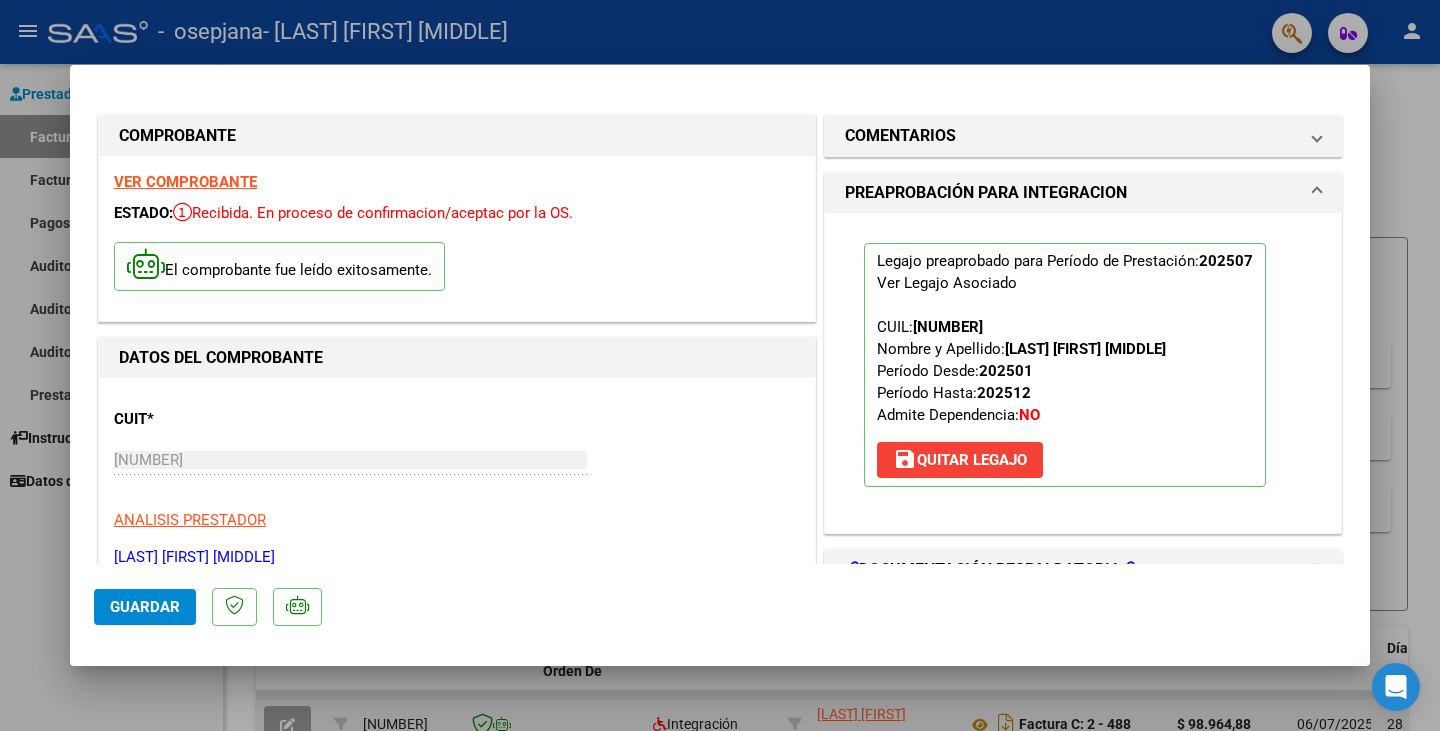 click at bounding box center (720, 365) 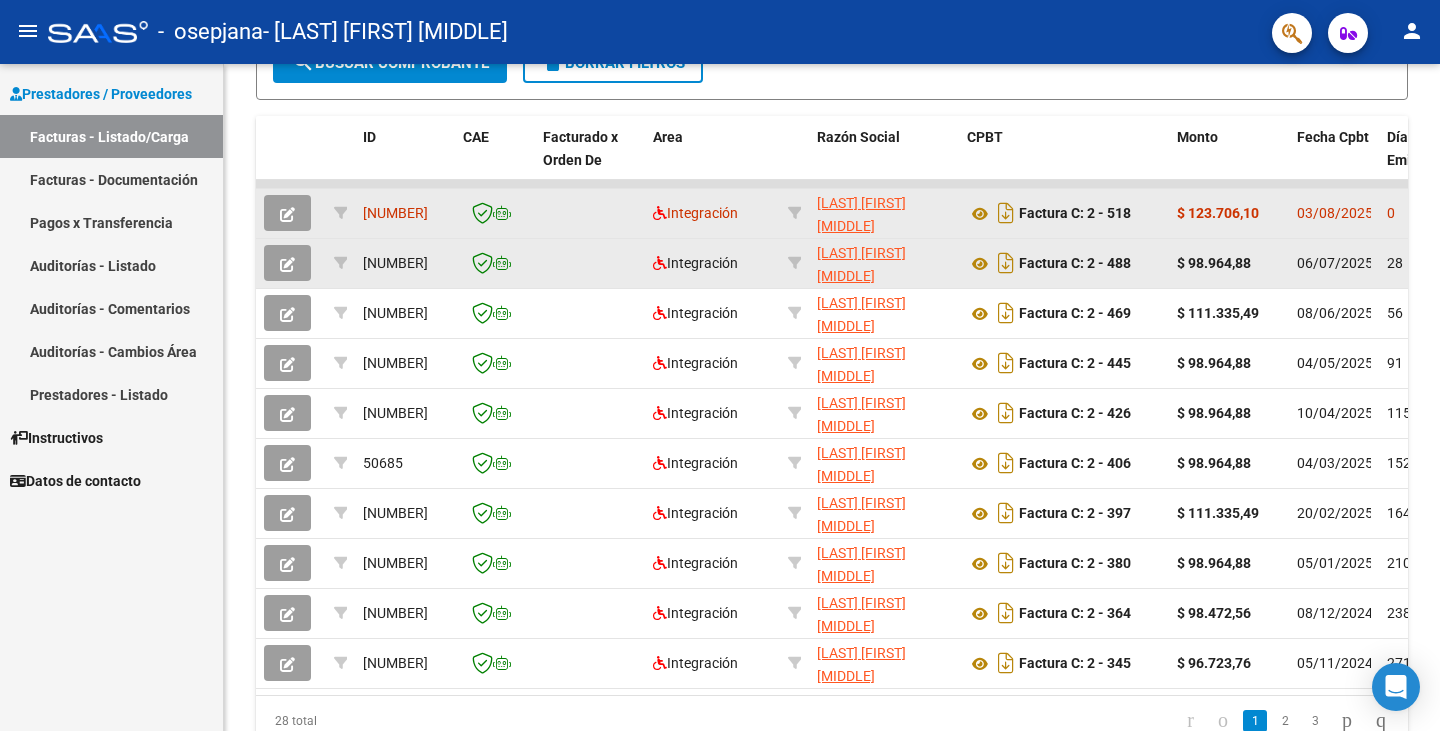 scroll, scrollTop: 600, scrollLeft: 0, axis: vertical 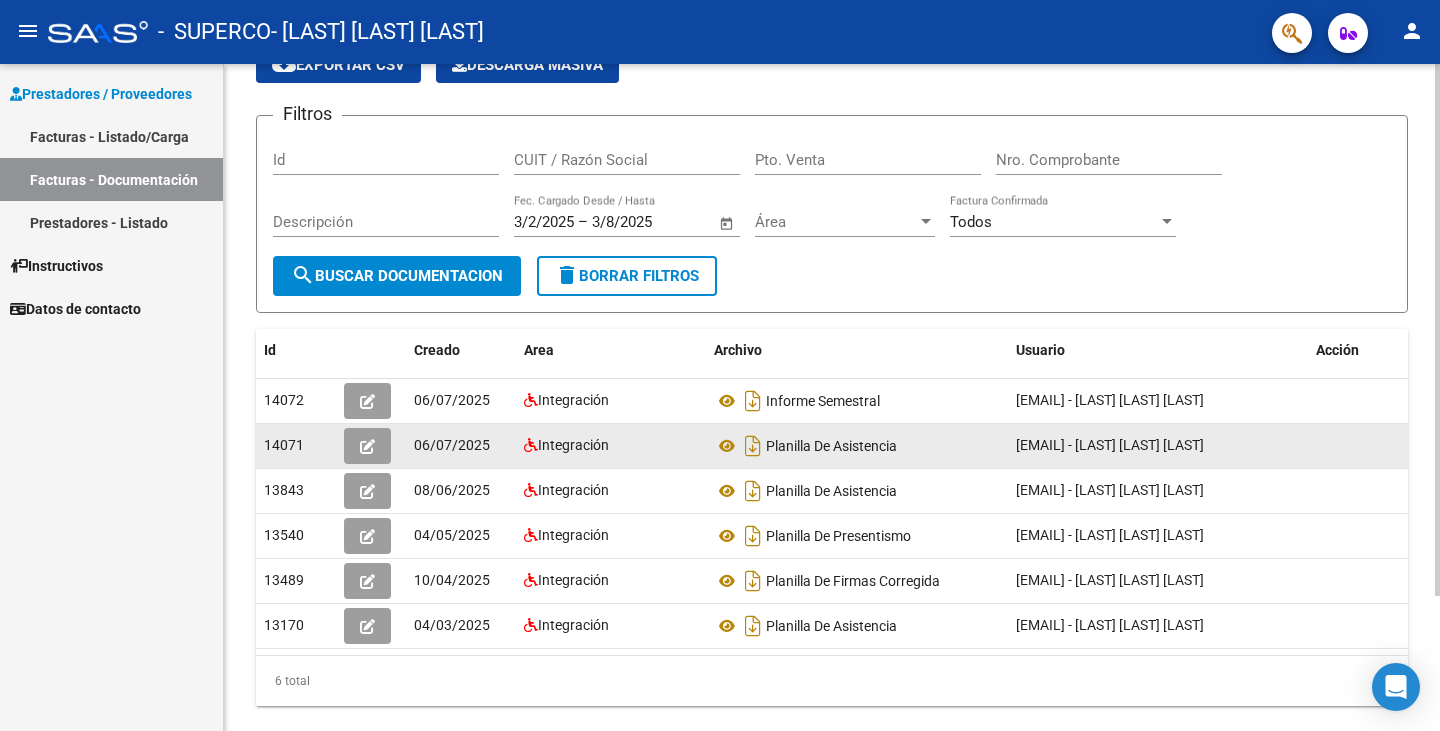 click 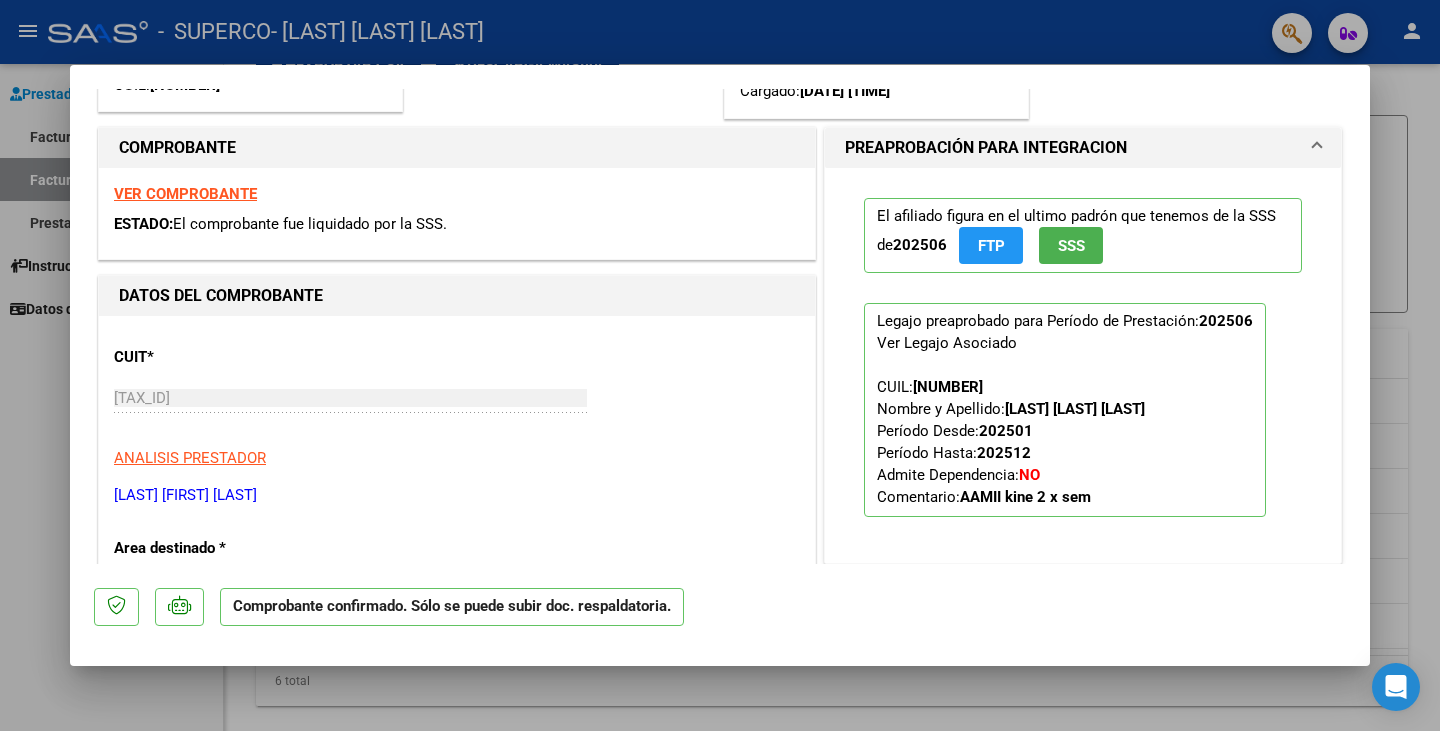 scroll, scrollTop: 300, scrollLeft: 0, axis: vertical 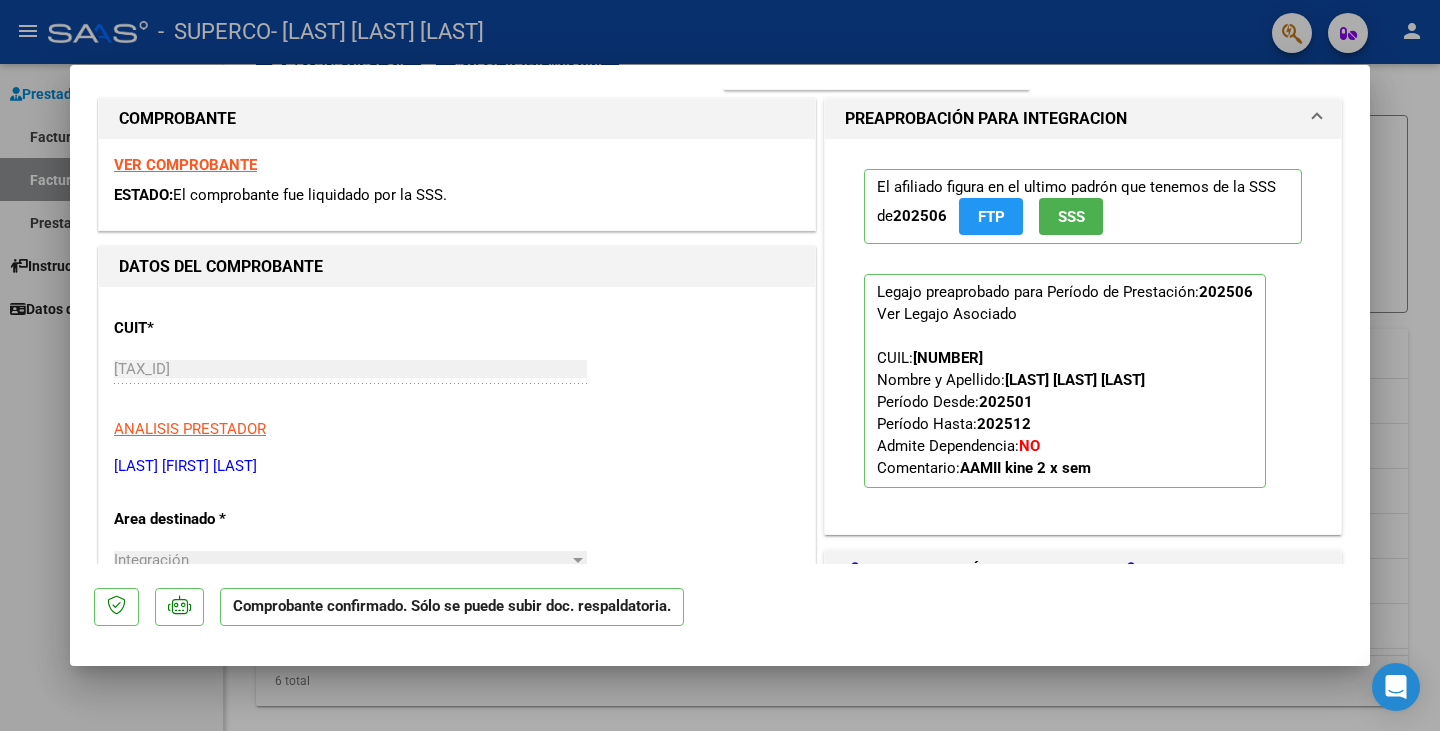 click on "VER COMPROBANTE" at bounding box center [185, 165] 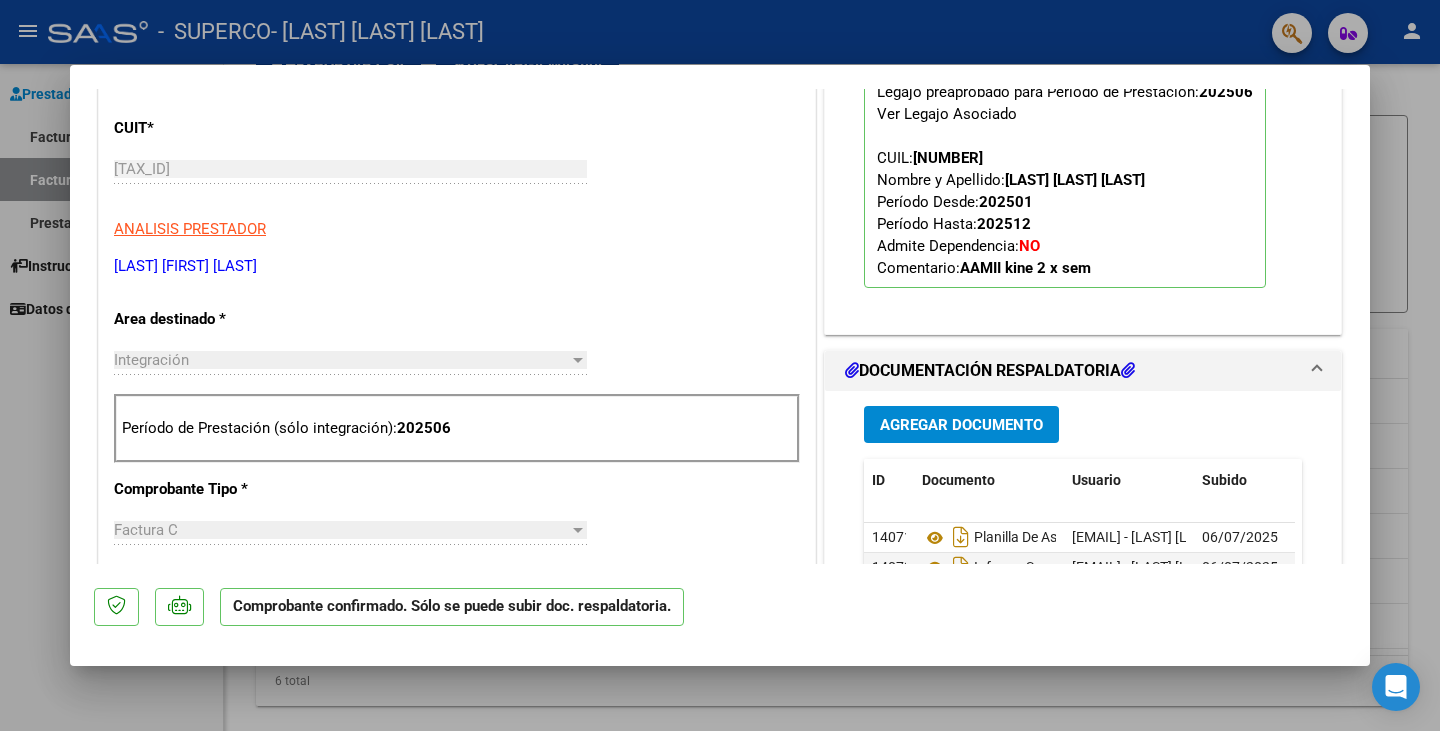 scroll, scrollTop: 300, scrollLeft: 0, axis: vertical 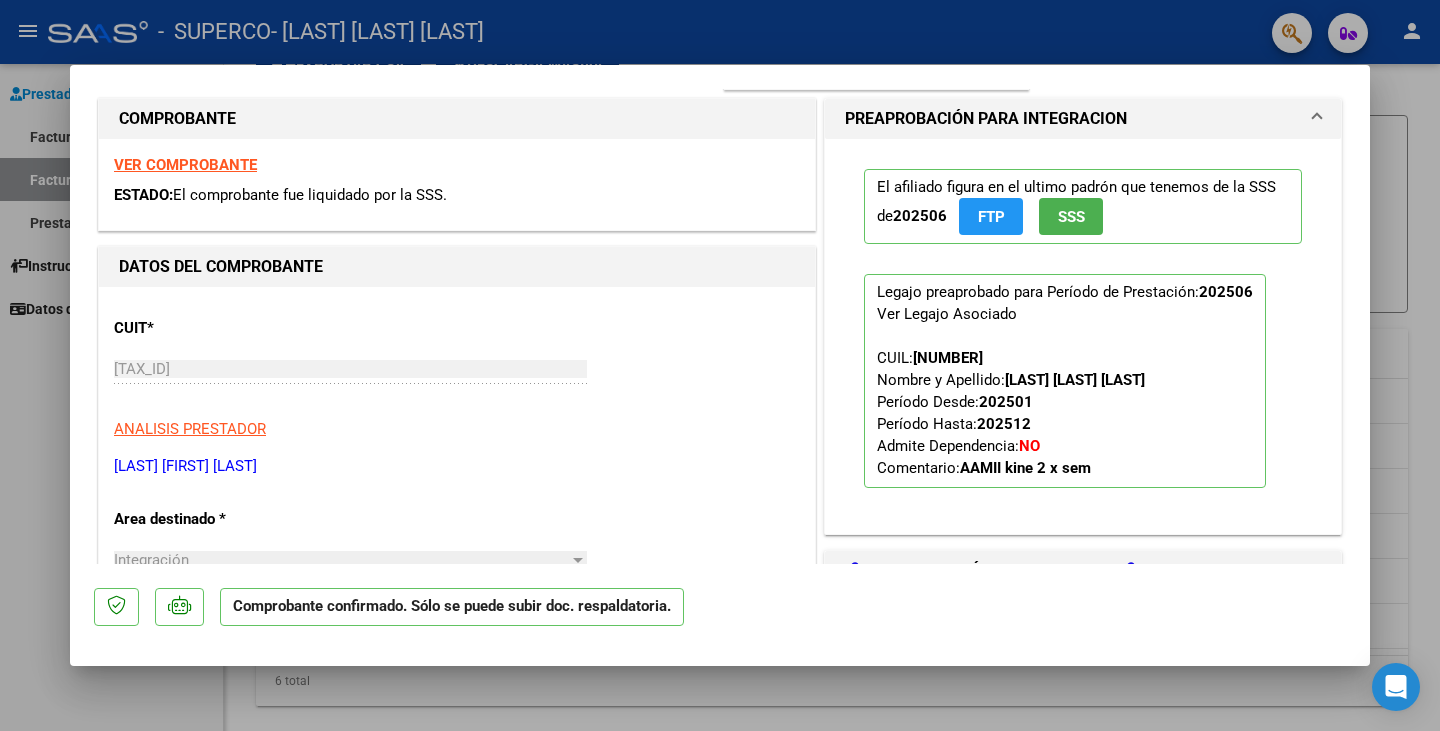 click at bounding box center [720, 365] 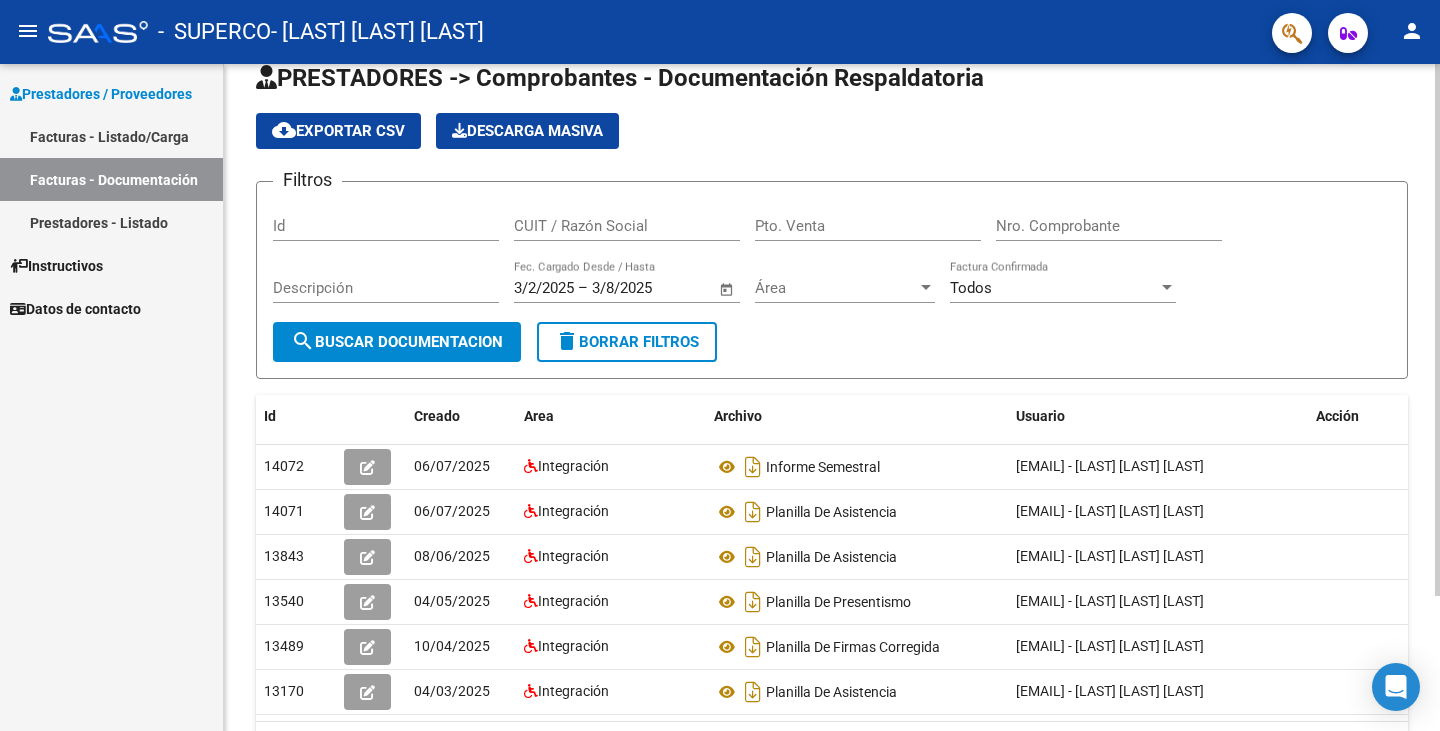 scroll, scrollTop: 0, scrollLeft: 0, axis: both 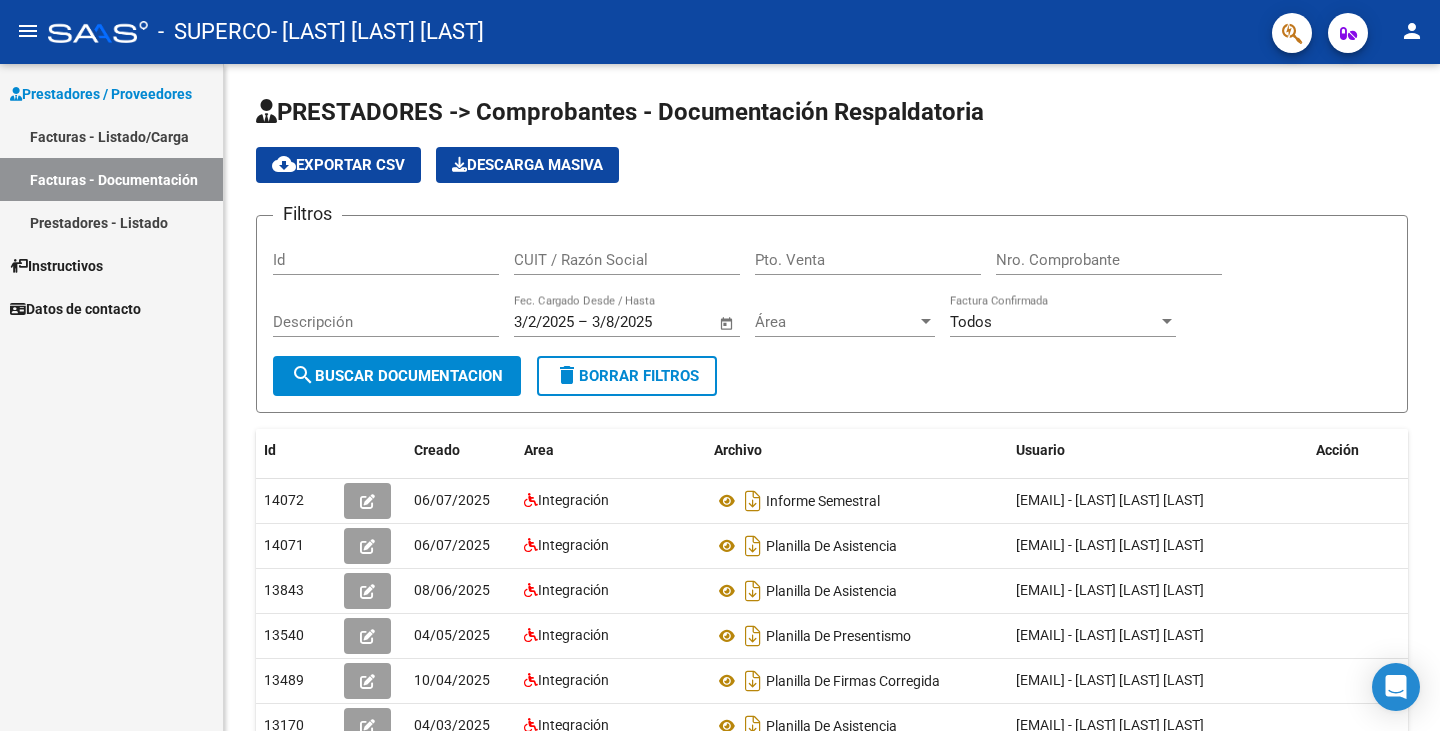 click on "Facturas - Listado/Carga" at bounding box center (111, 136) 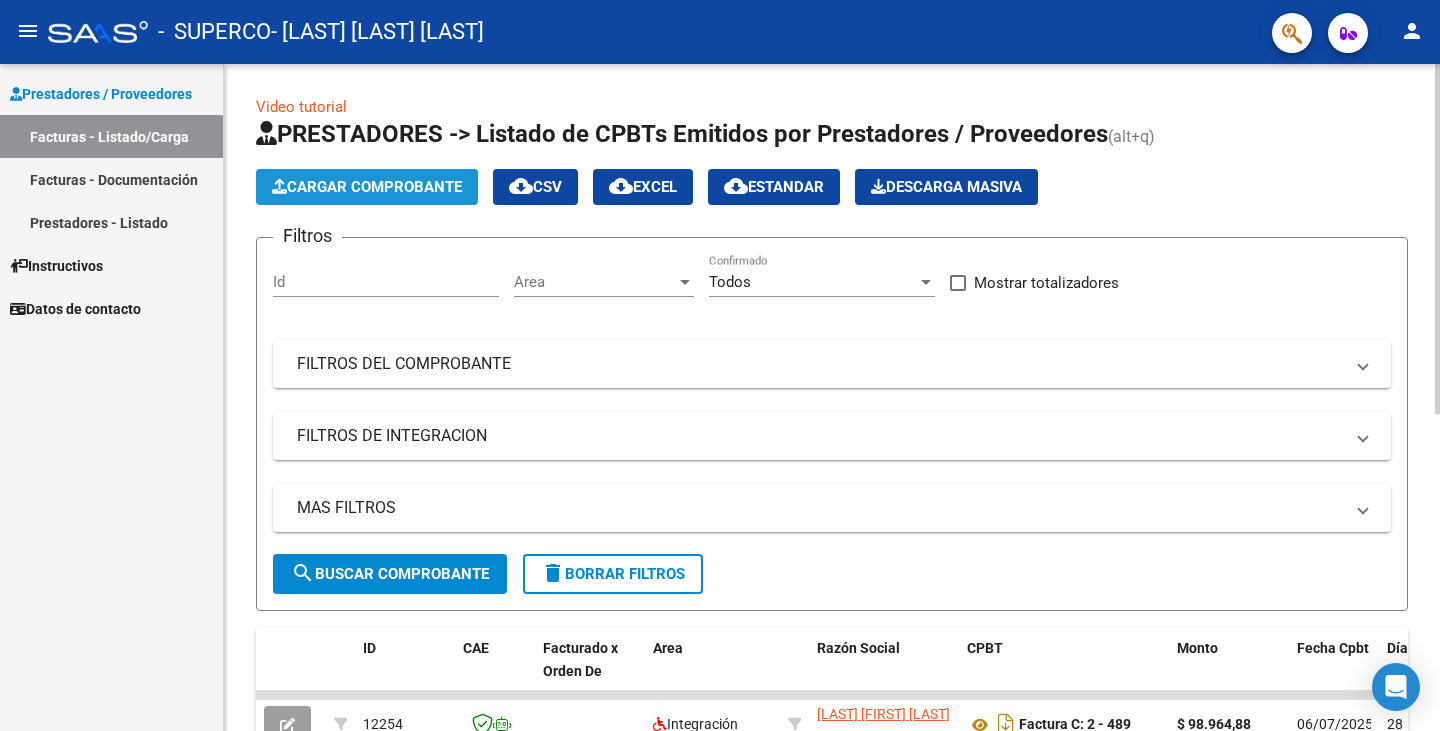 click on "Cargar Comprobante" 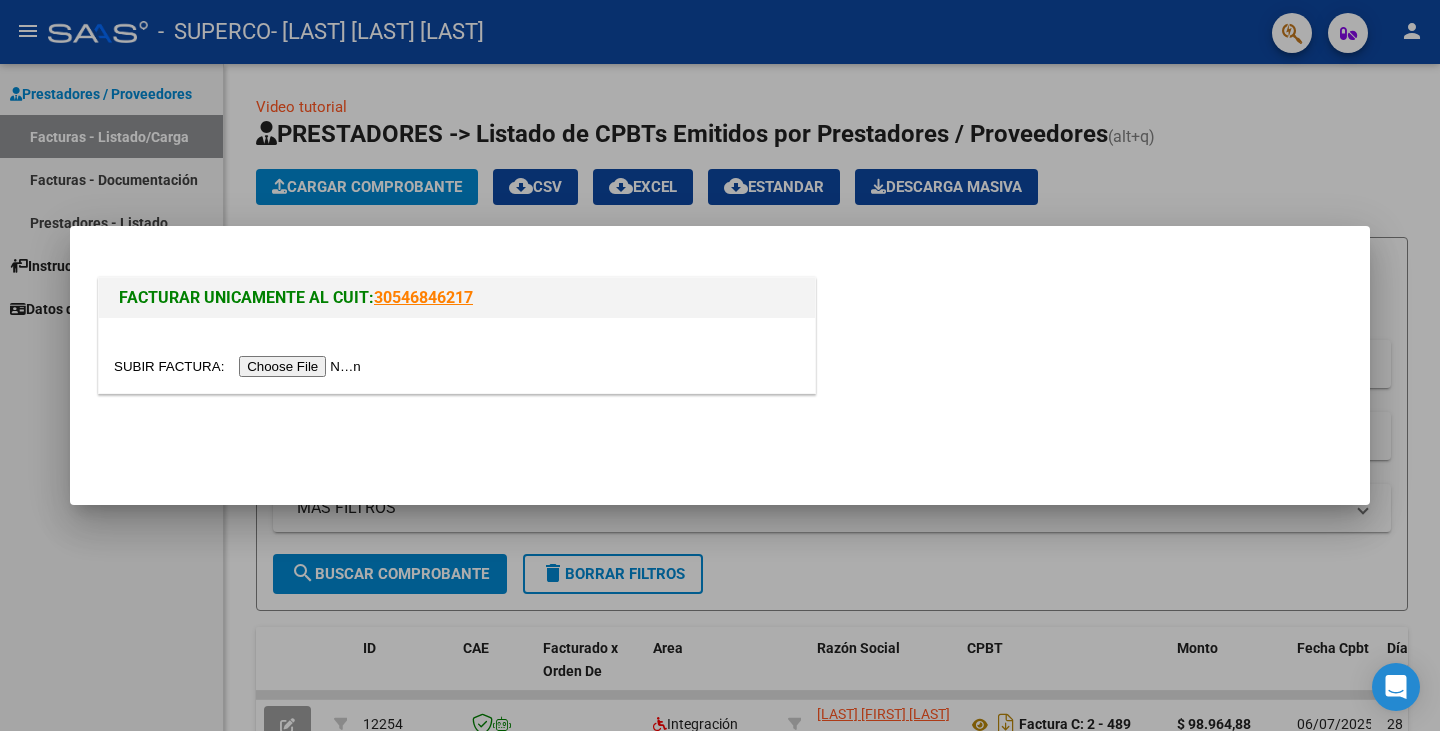 click at bounding box center [240, 366] 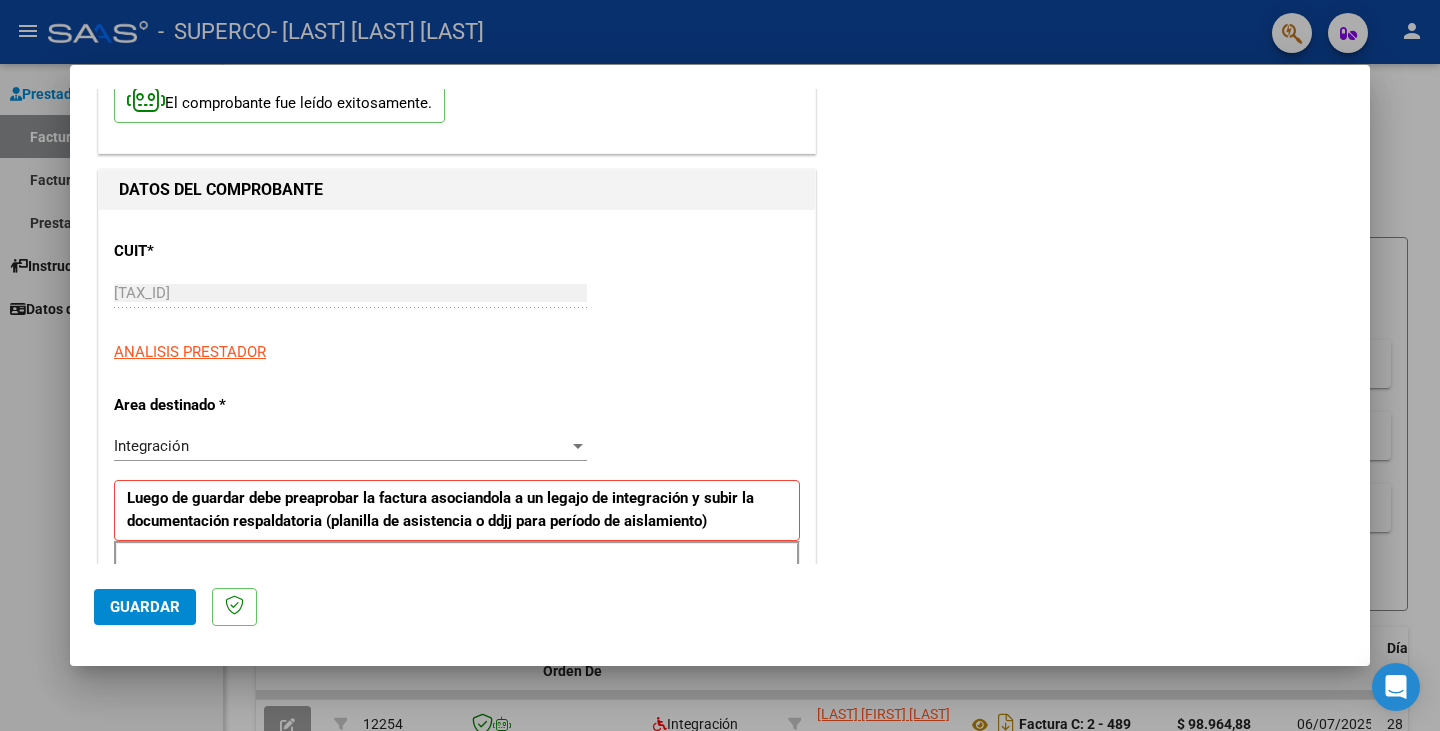 scroll, scrollTop: 400, scrollLeft: 0, axis: vertical 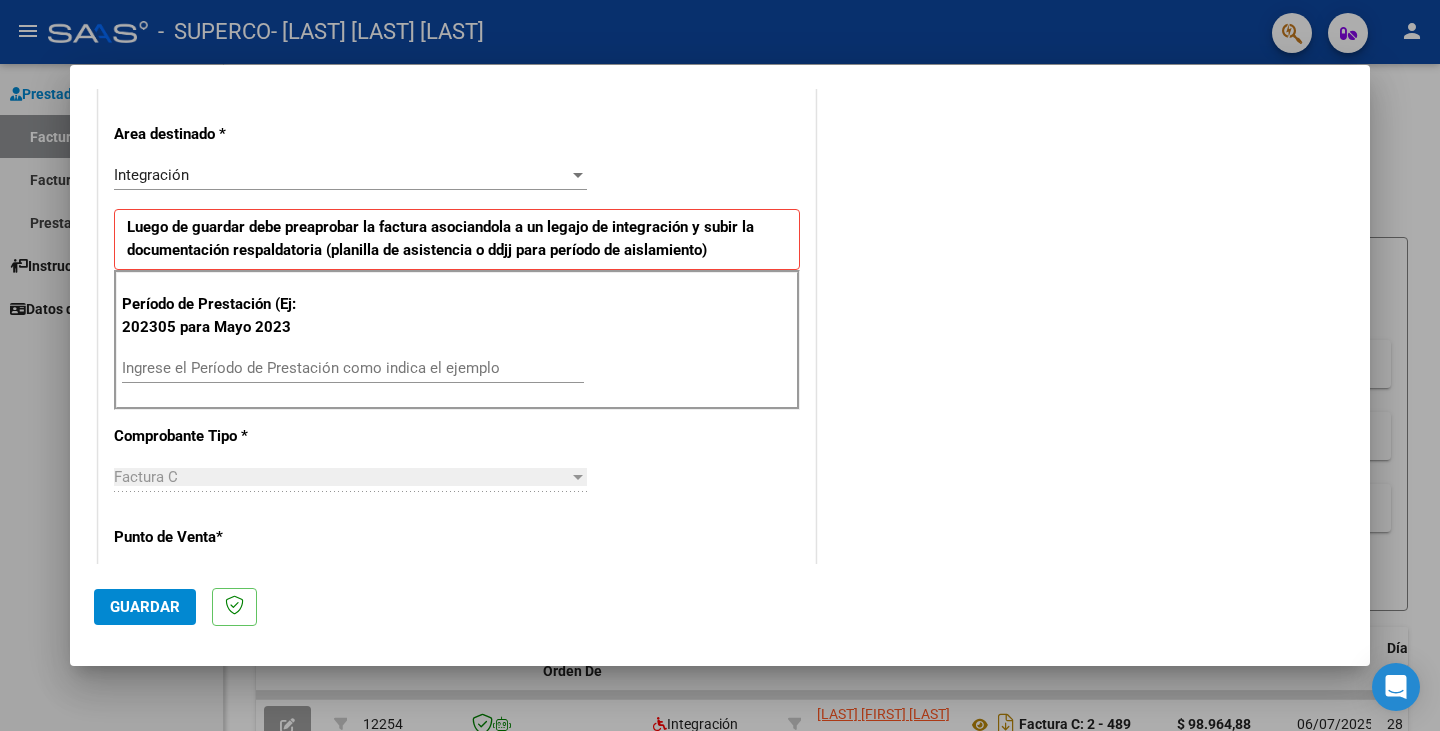 click on "Ingrese el Período de Prestación como indica el ejemplo" at bounding box center [353, 368] 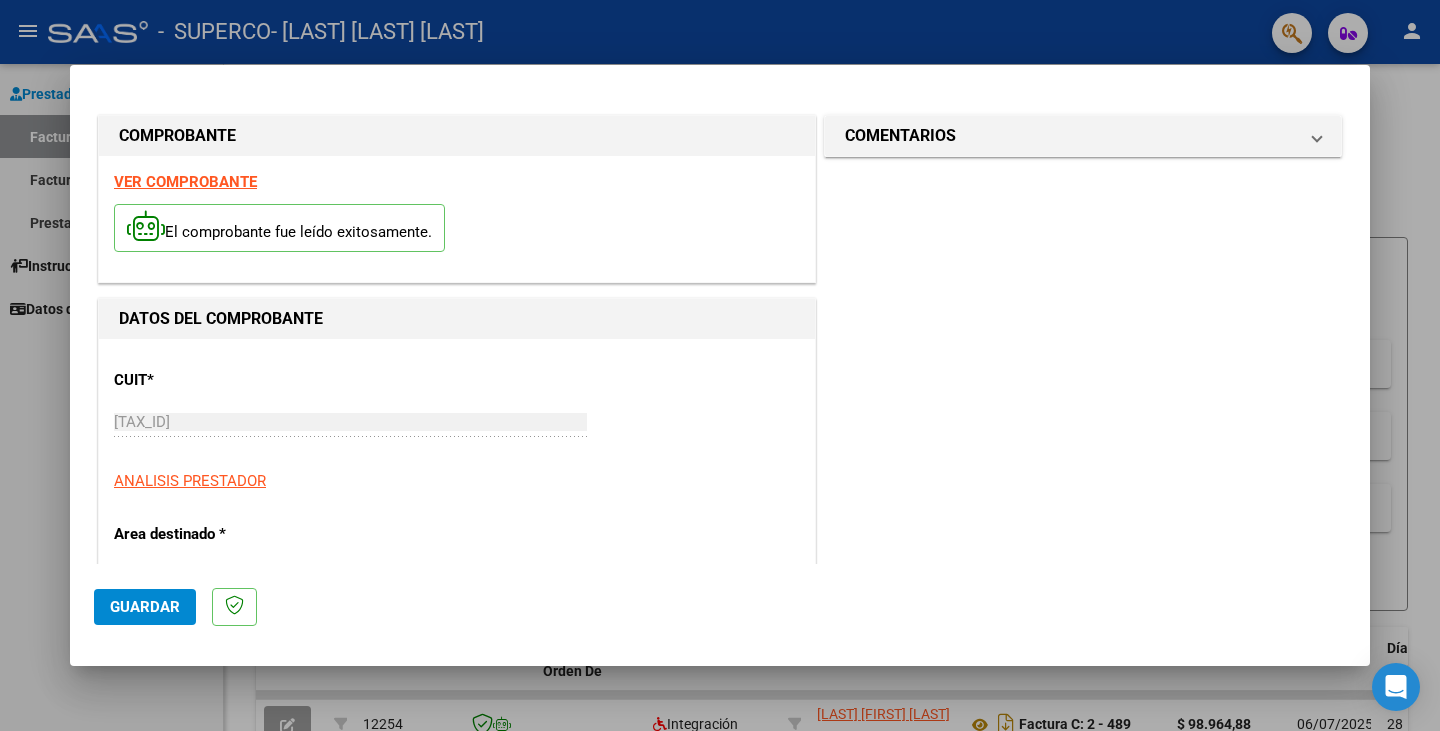 scroll, scrollTop: 600, scrollLeft: 0, axis: vertical 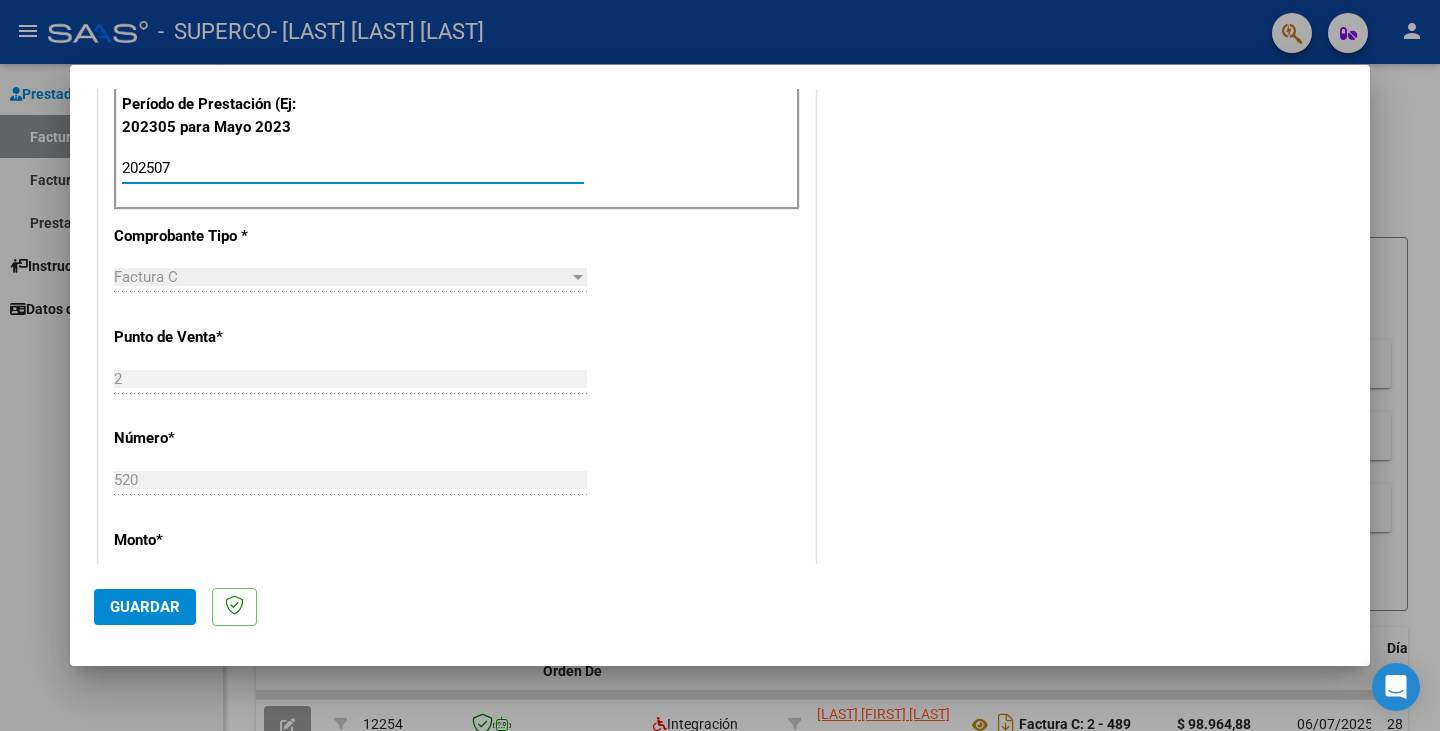 type on "202507" 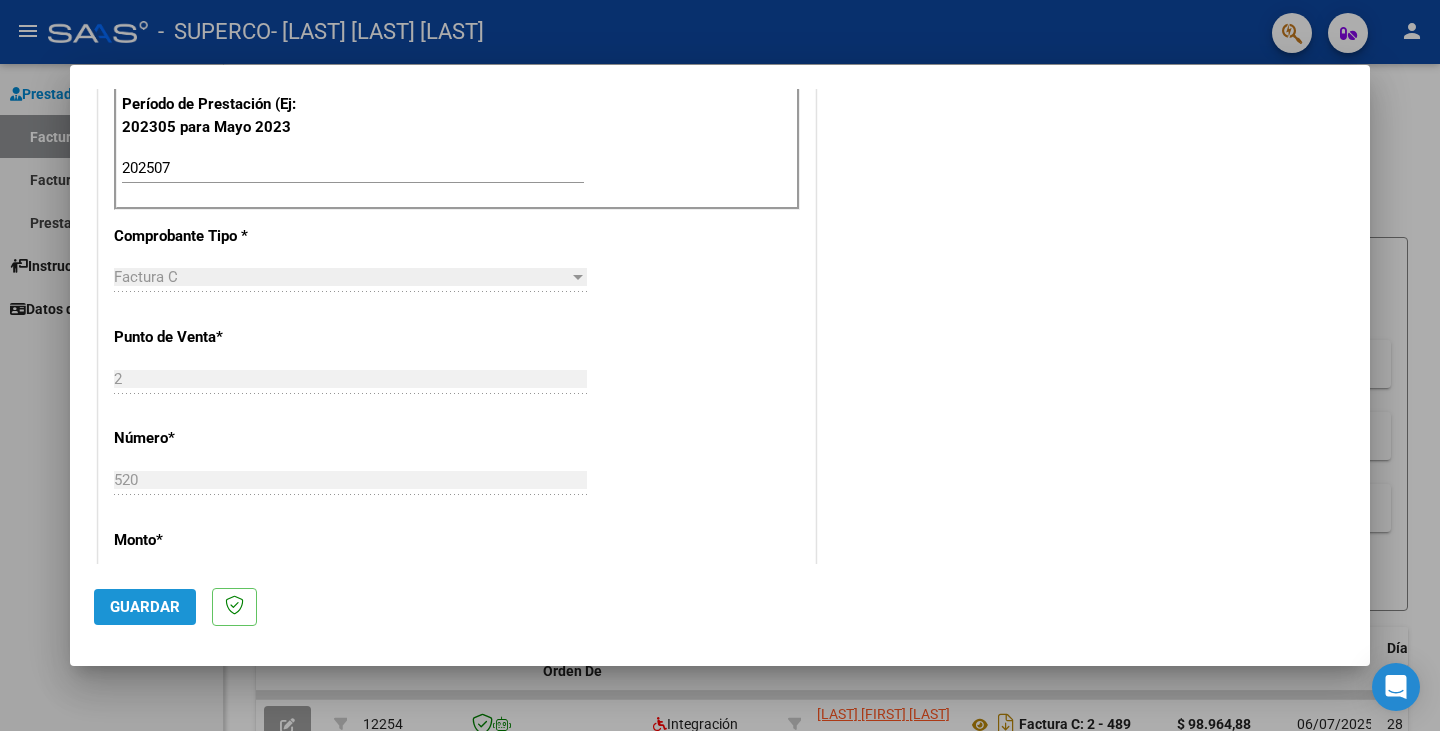 click on "Guardar" 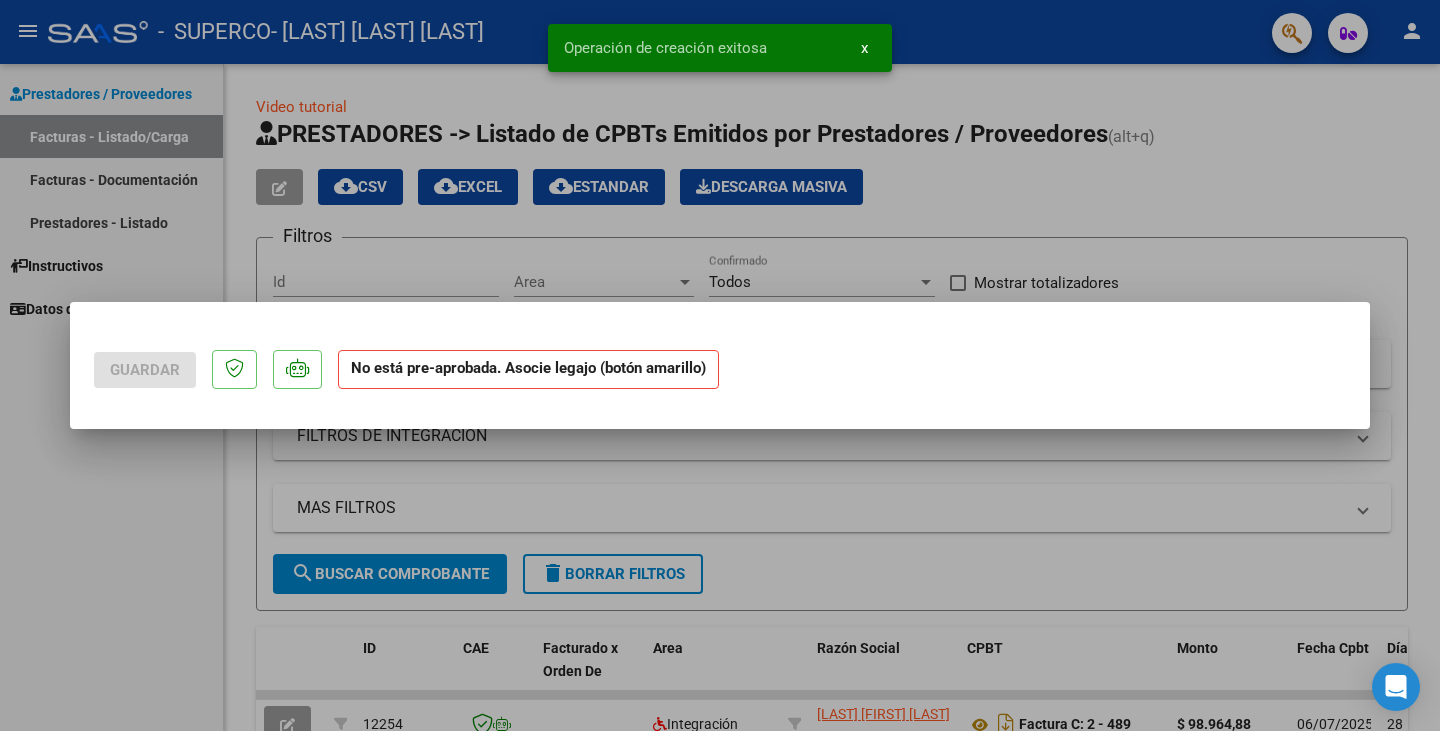 scroll, scrollTop: 0, scrollLeft: 0, axis: both 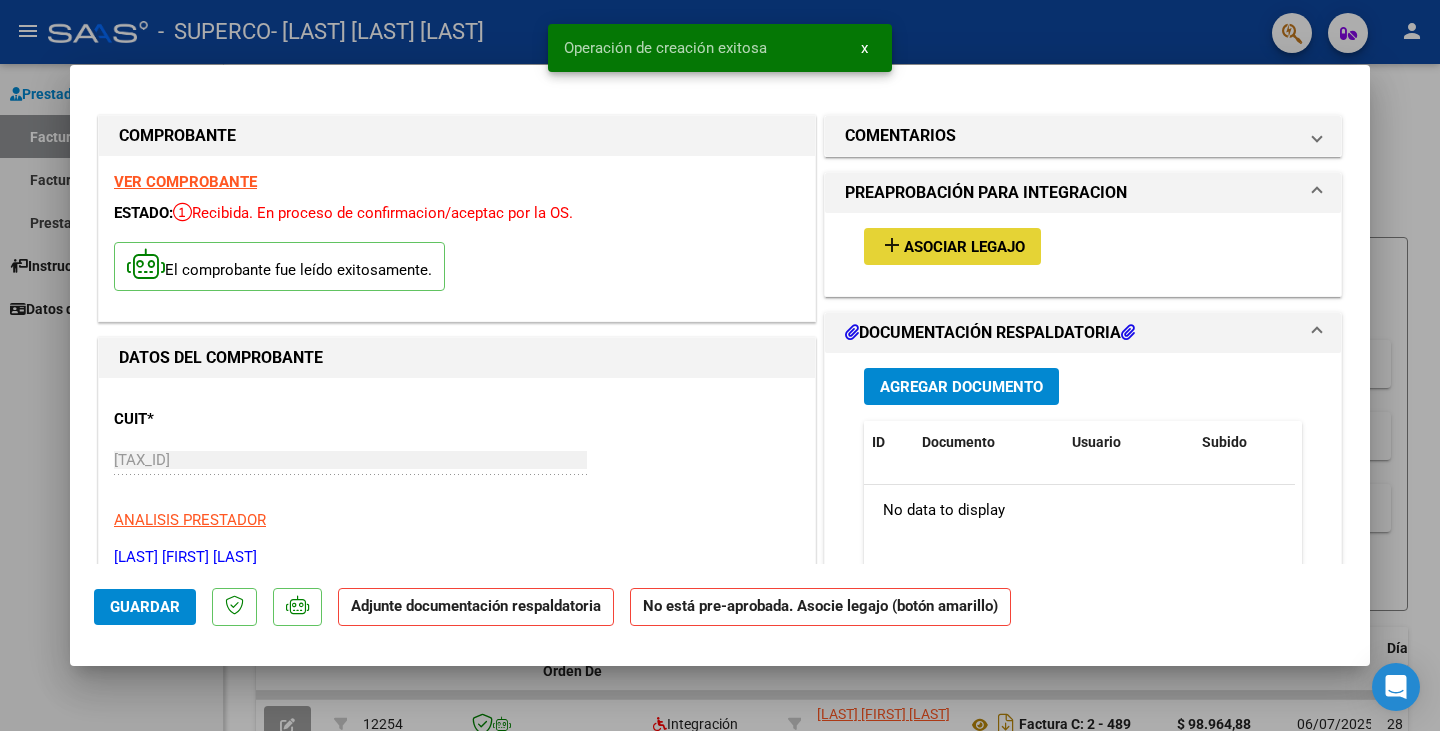click on "Asociar Legajo" at bounding box center [964, 247] 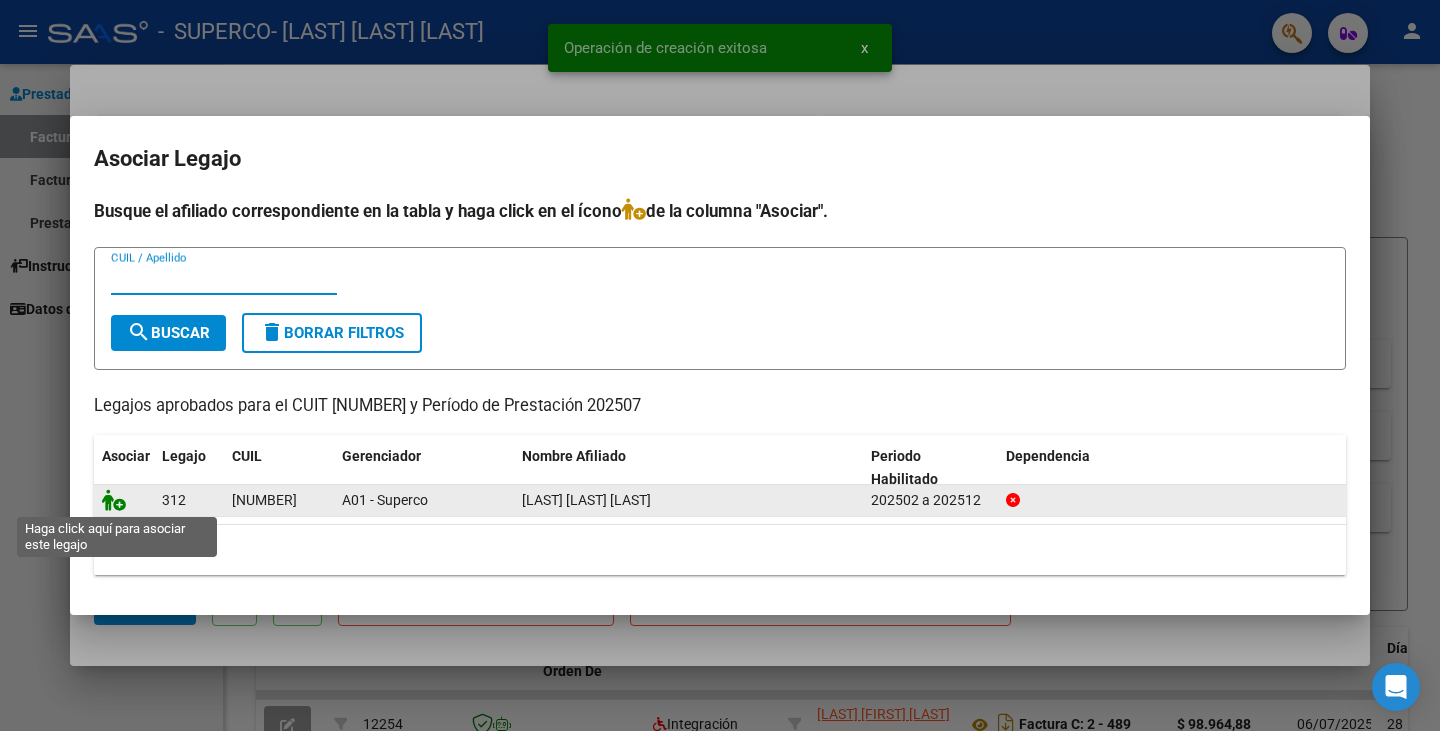 click 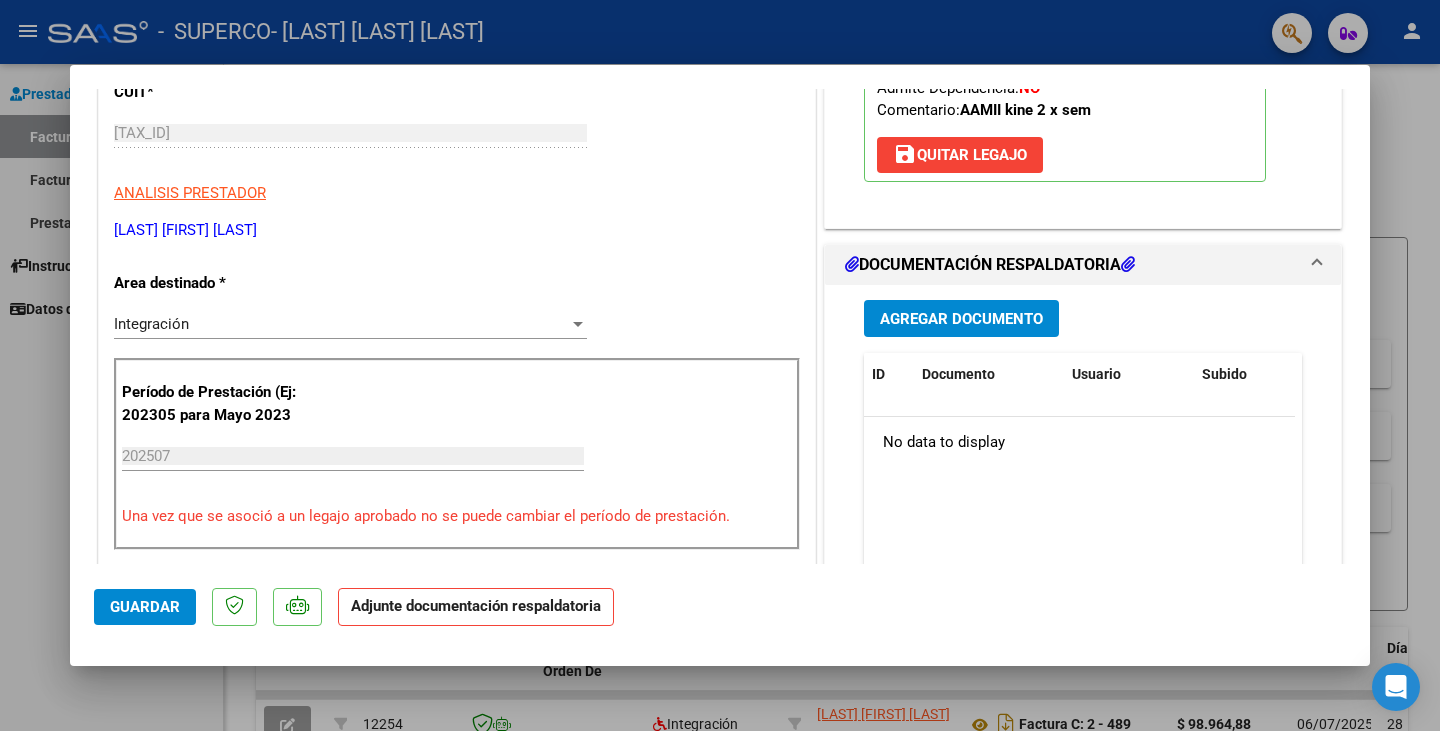 scroll, scrollTop: 400, scrollLeft: 0, axis: vertical 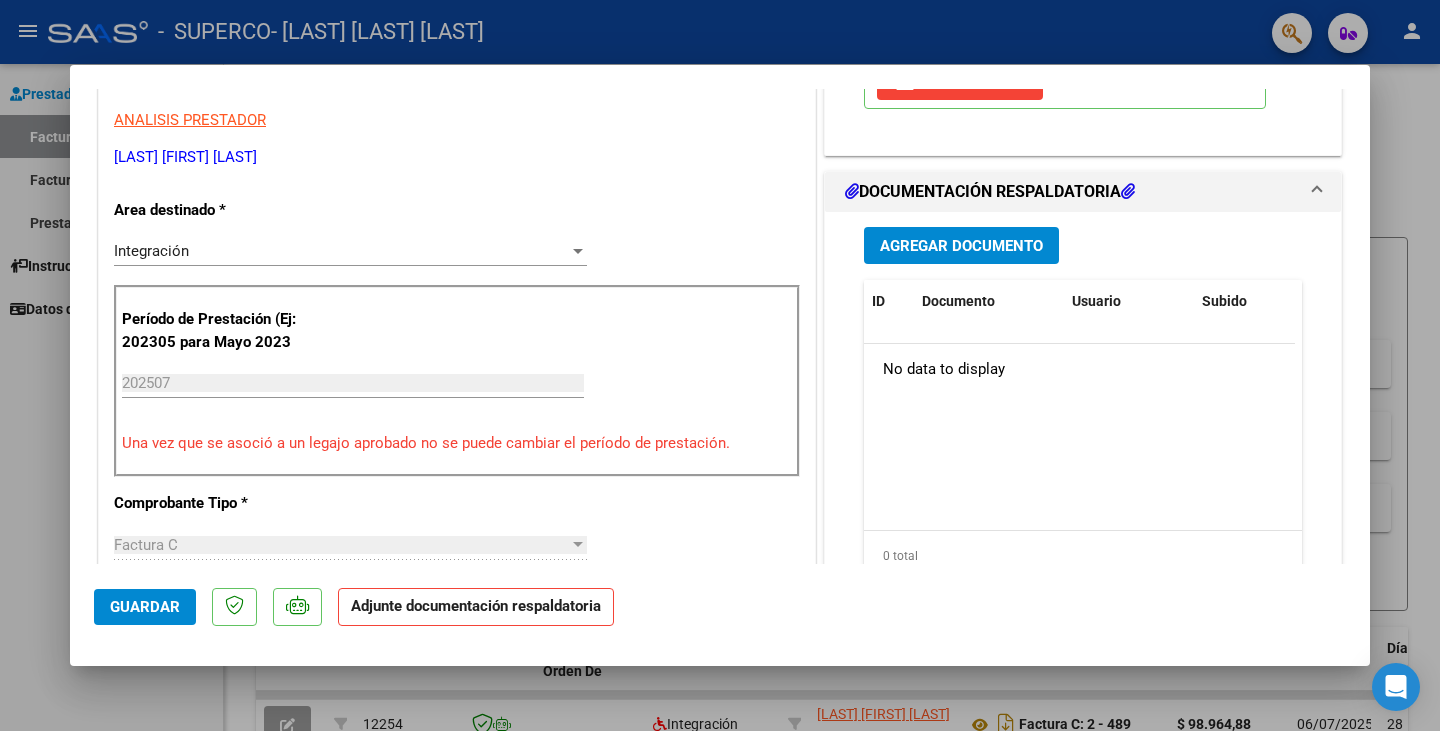 click on "Agregar Documento" at bounding box center (961, 246) 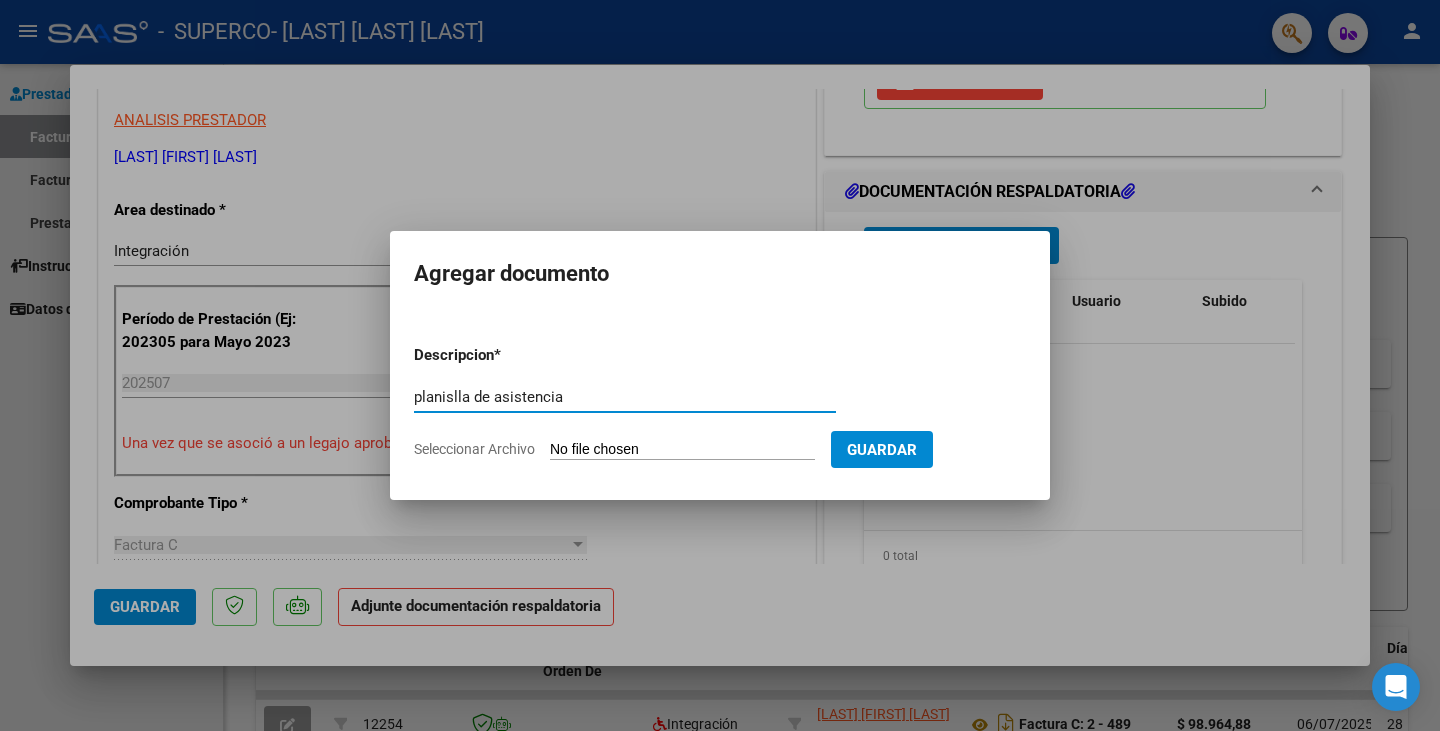 type on "planislla de asistencia" 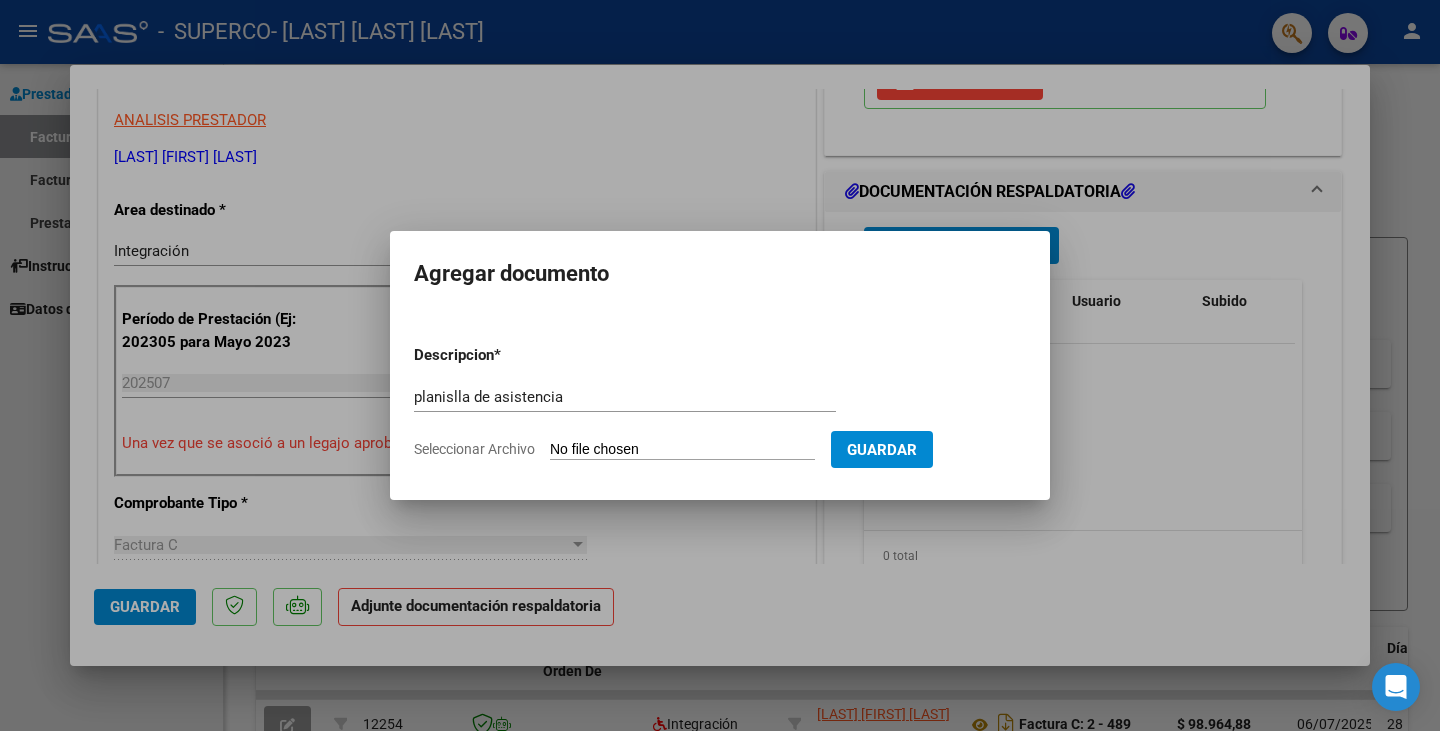 type on "C:\fakepath\CamScanner 03-08-2025 14.52.pdf" 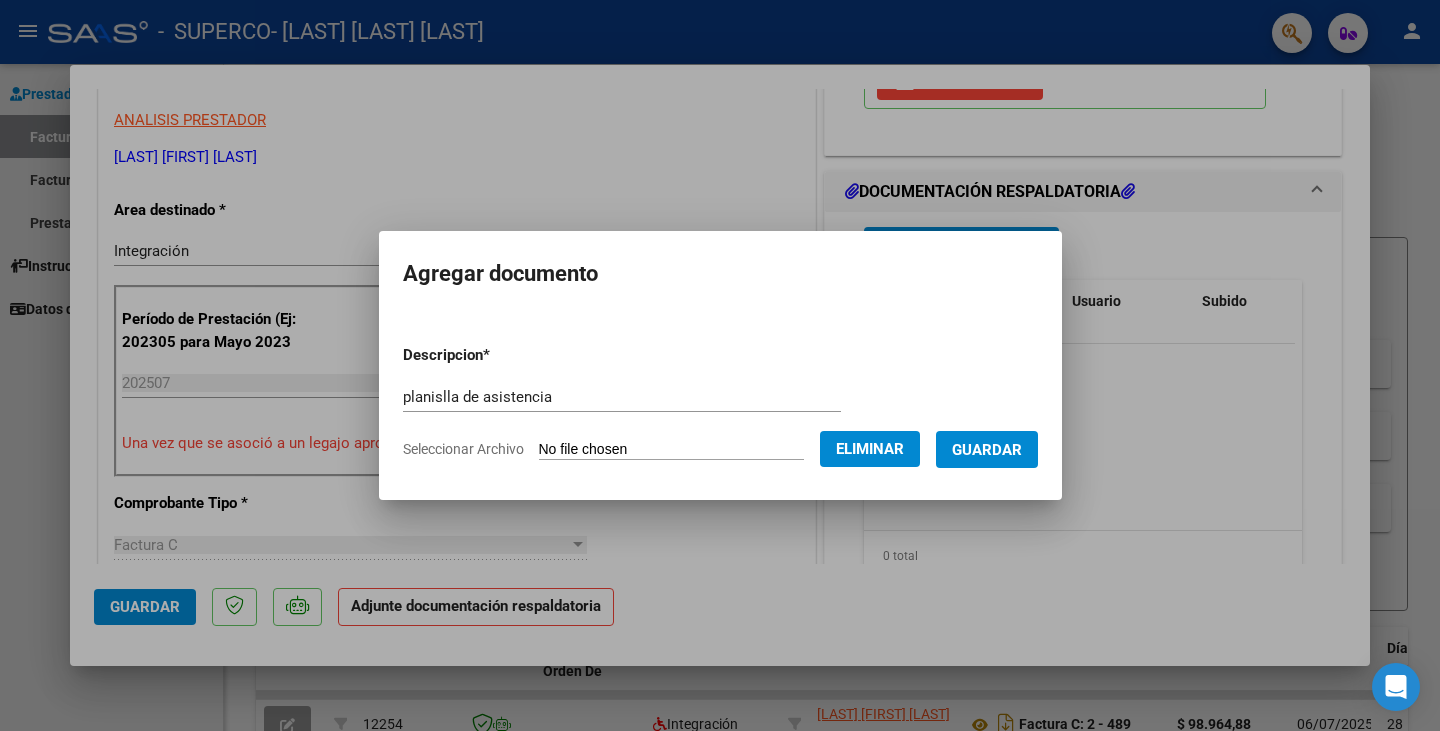 click on "Guardar" at bounding box center [987, 450] 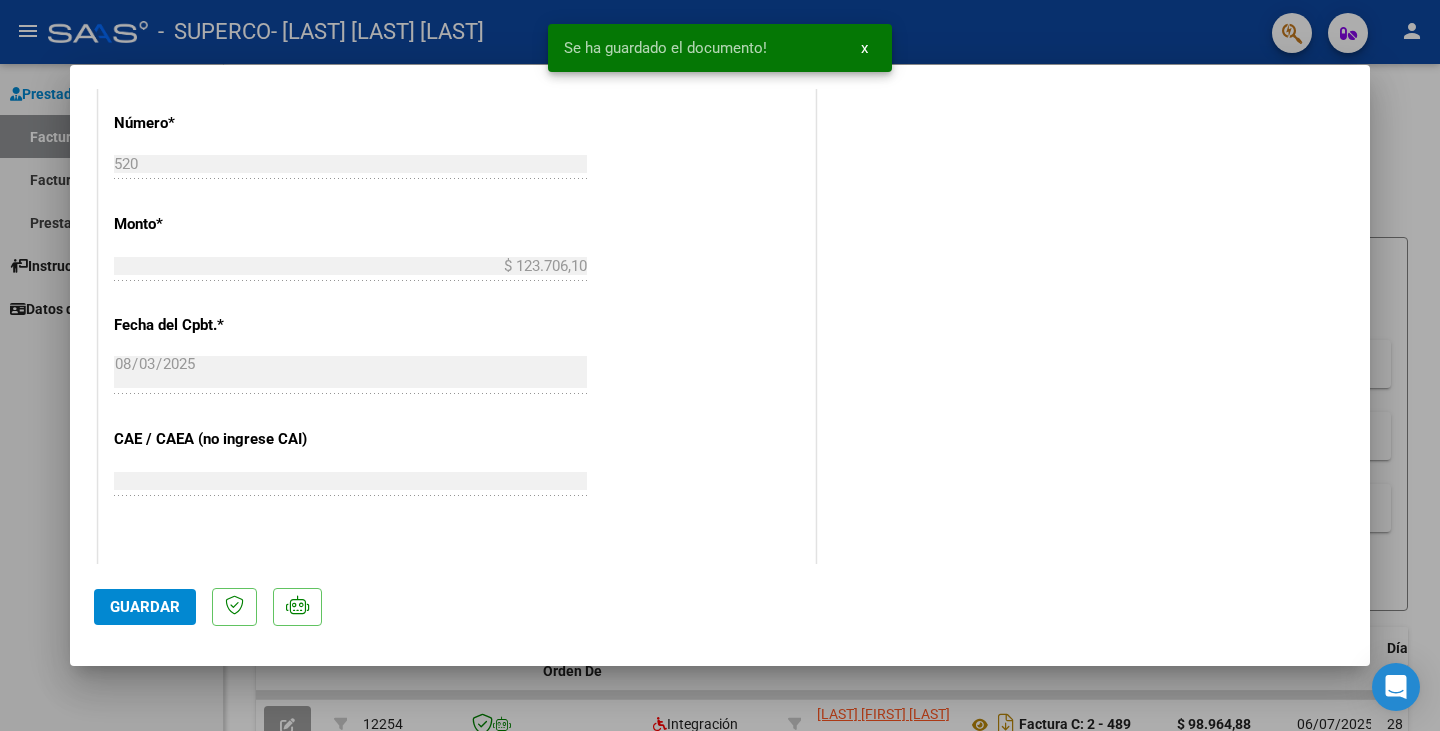 scroll, scrollTop: 1000, scrollLeft: 0, axis: vertical 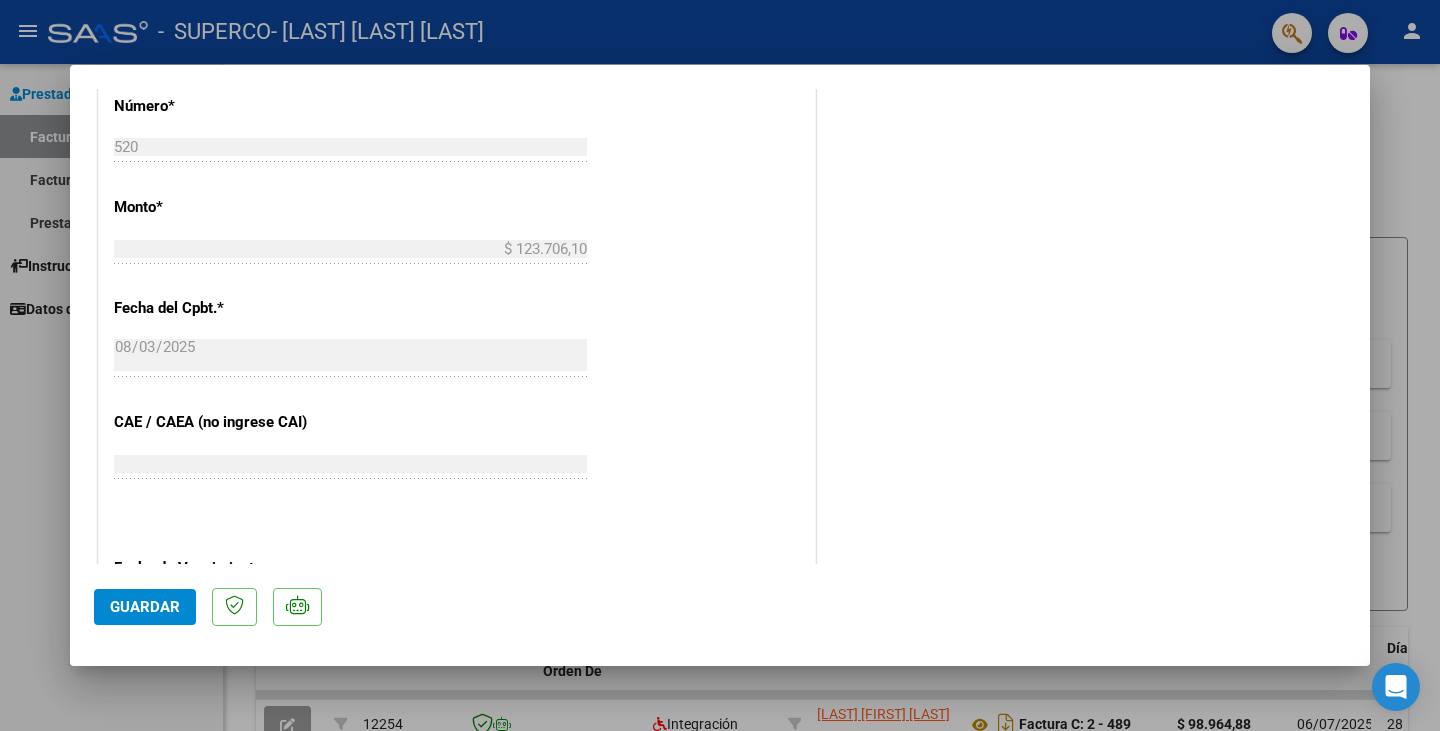 click at bounding box center (720, 365) 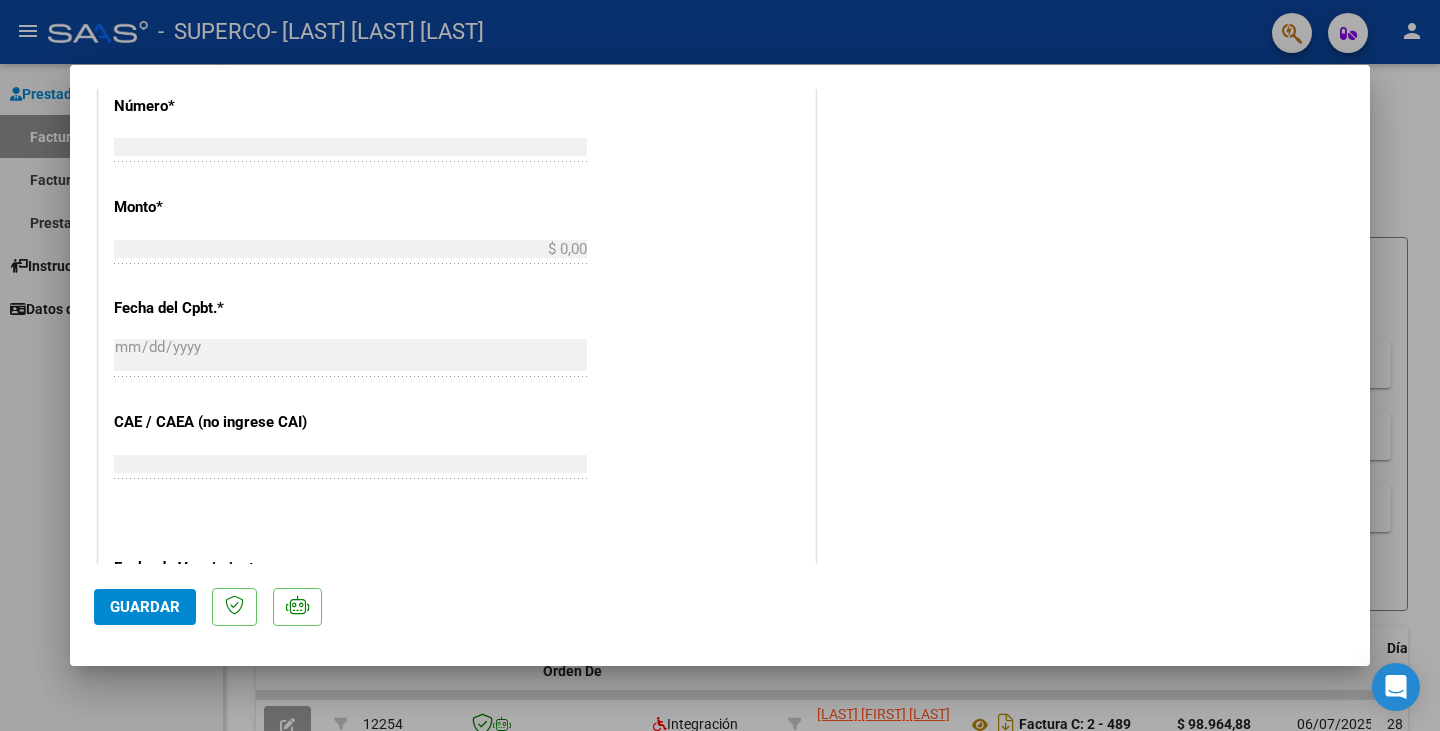 scroll, scrollTop: 939, scrollLeft: 0, axis: vertical 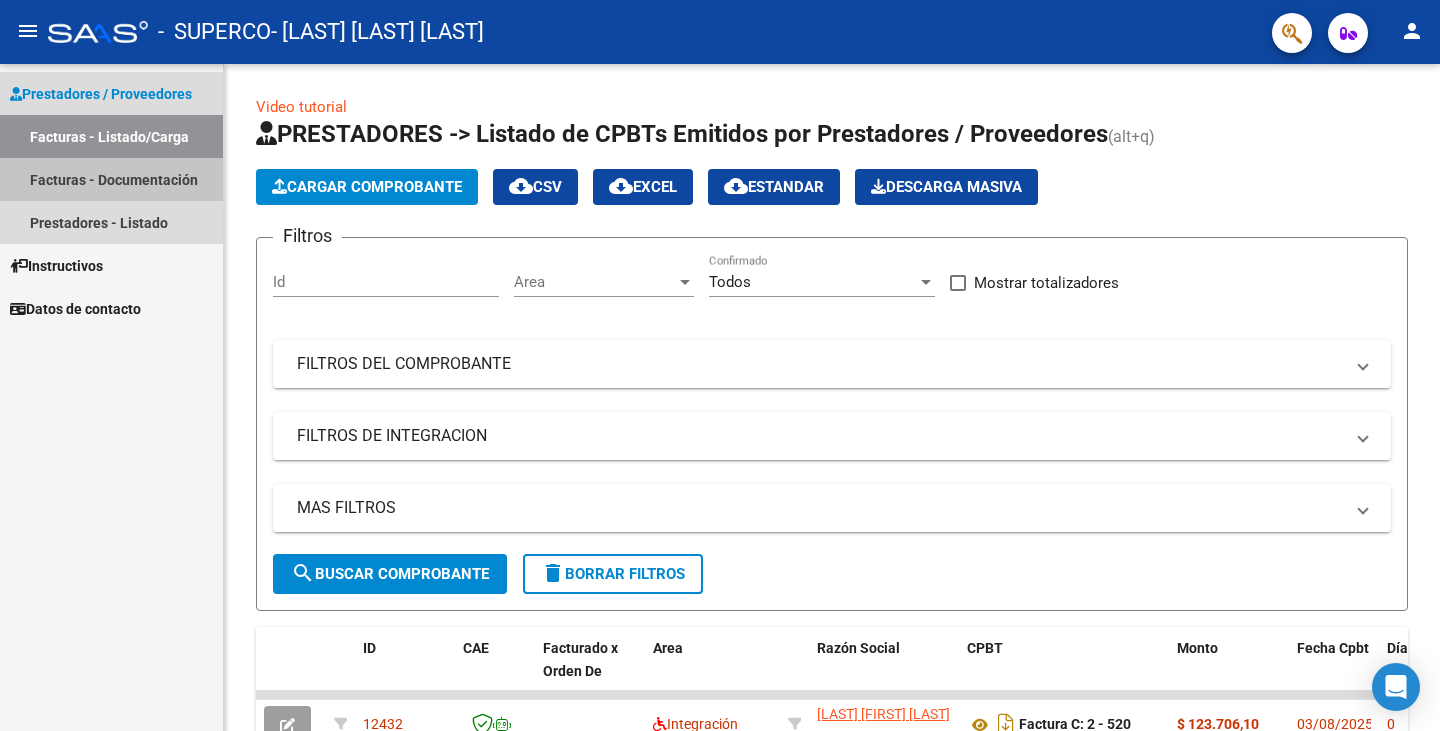 click on "Facturas - Documentación" at bounding box center [111, 179] 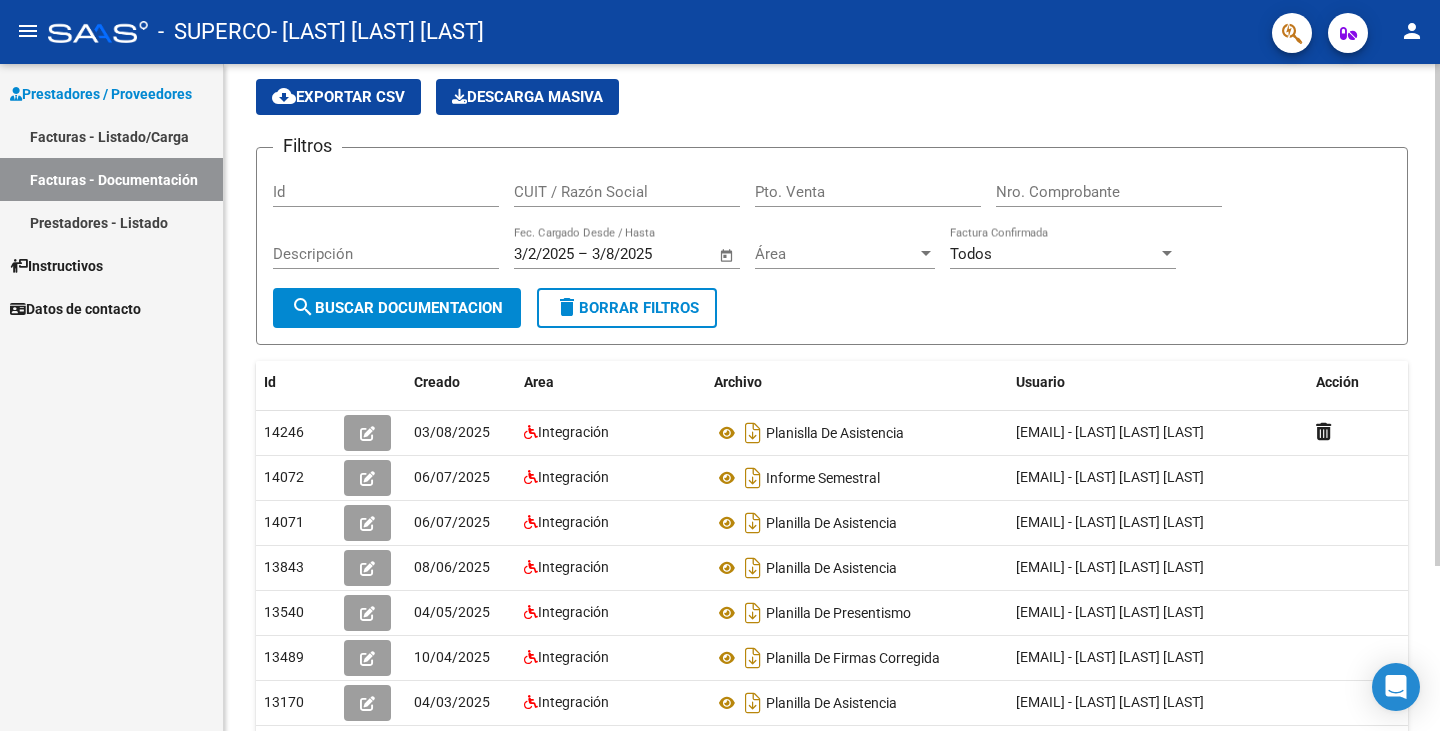 scroll, scrollTop: 100, scrollLeft: 0, axis: vertical 